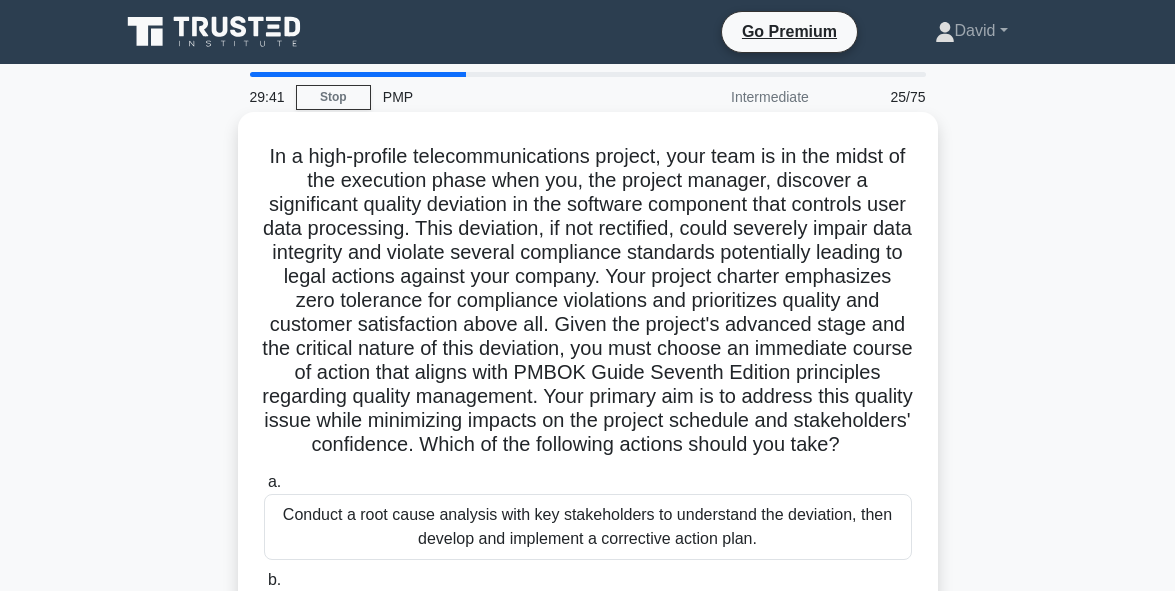 scroll, scrollTop: 0, scrollLeft: 0, axis: both 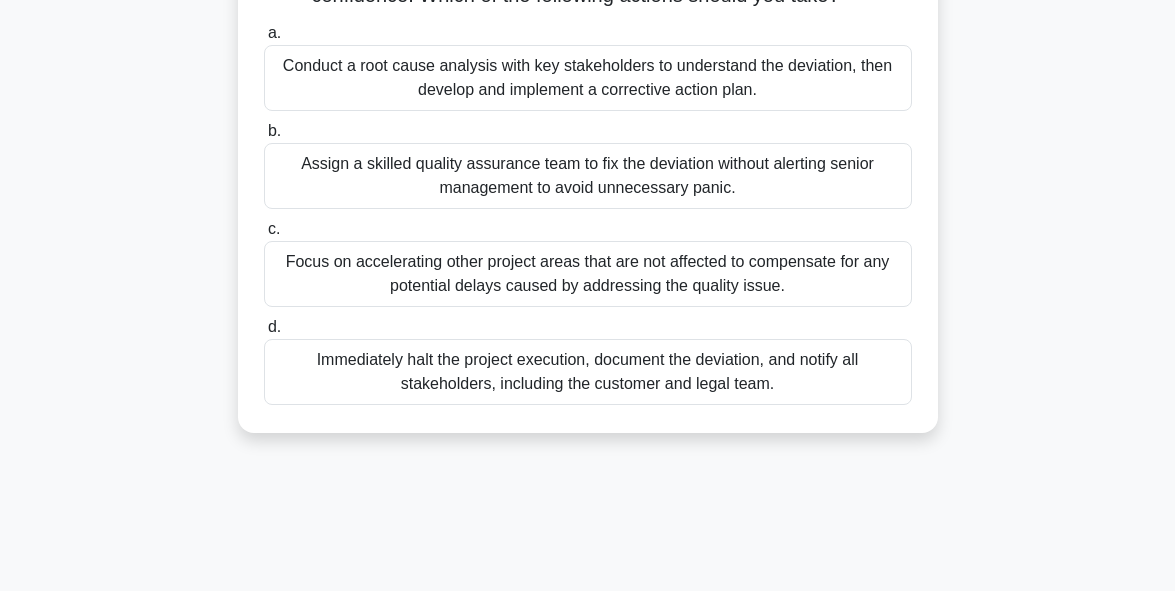click on "Conduct a root cause analysis with key stakeholders to understand the deviation, then develop and implement a corrective action plan." at bounding box center [588, 78] 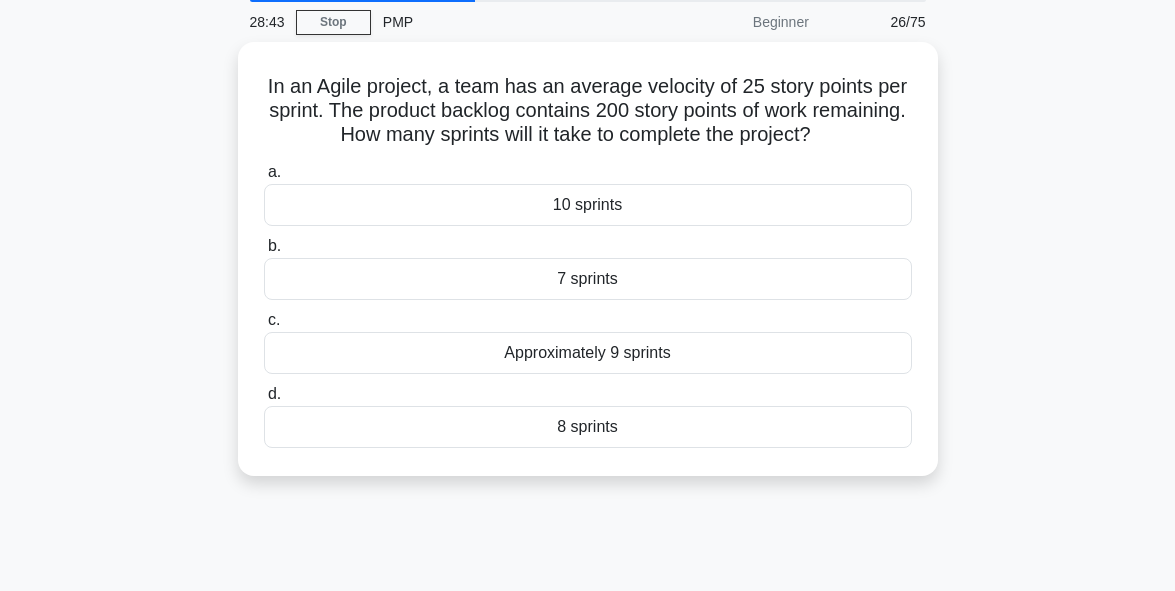 scroll, scrollTop: 80, scrollLeft: 0, axis: vertical 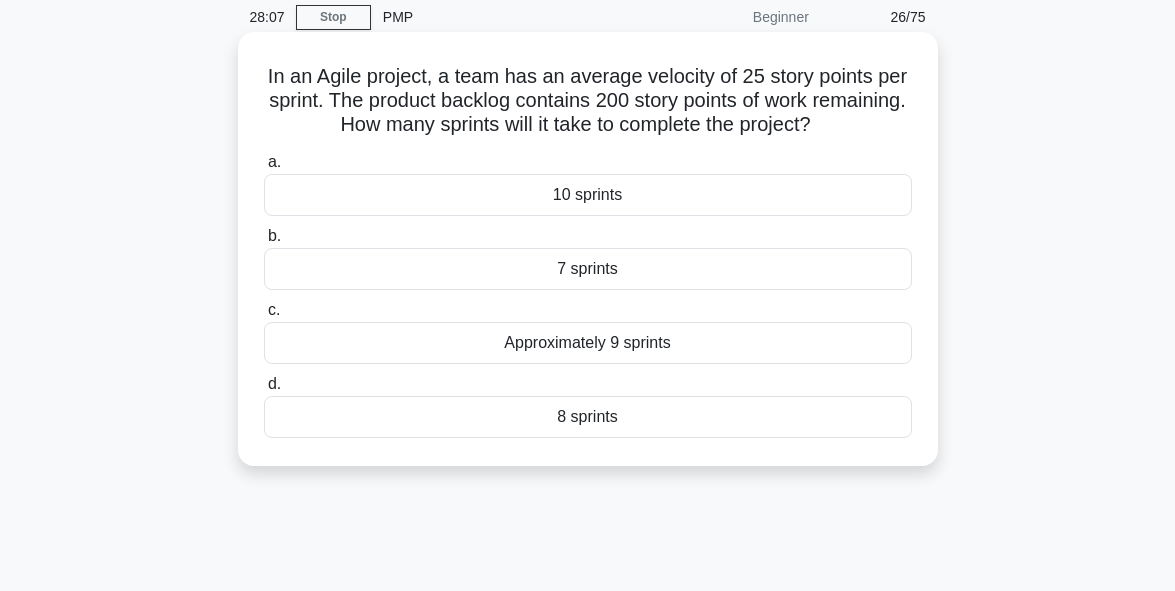 click on "8 sprints" at bounding box center (588, 417) 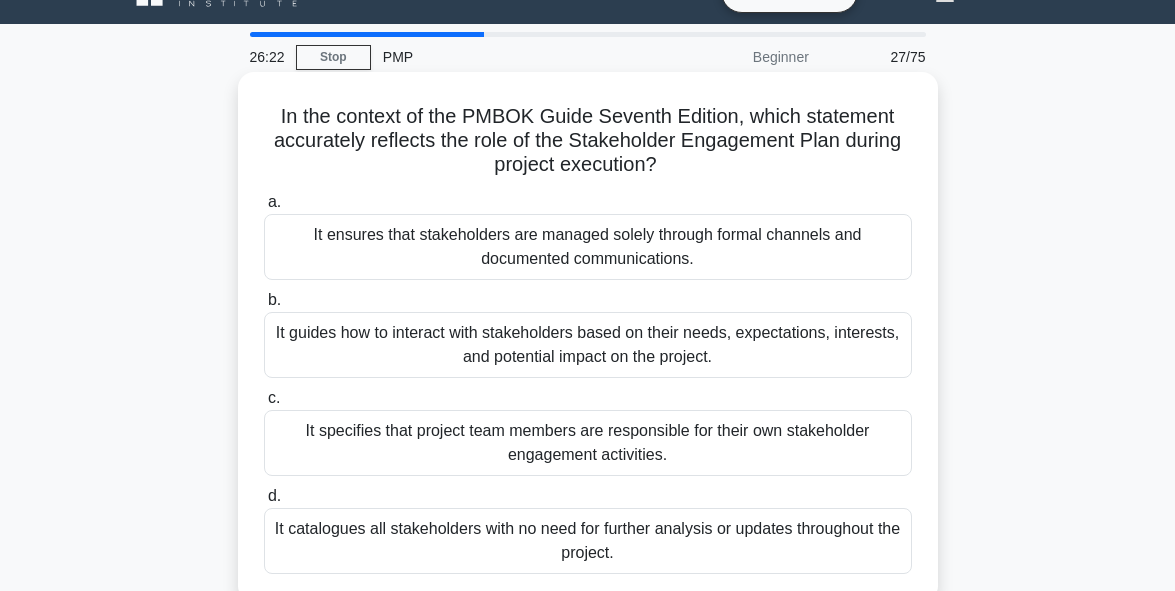 scroll, scrollTop: 80, scrollLeft: 0, axis: vertical 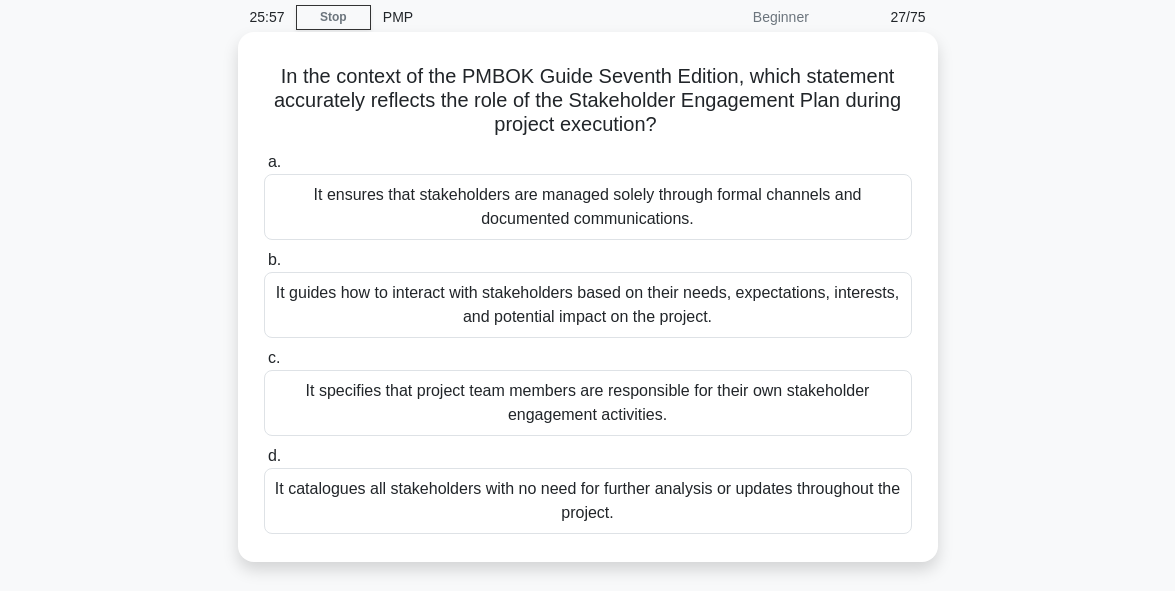 click on "It guides how to interact with stakeholders based on their needs, expectations, interests, and potential impact on the project." at bounding box center [588, 305] 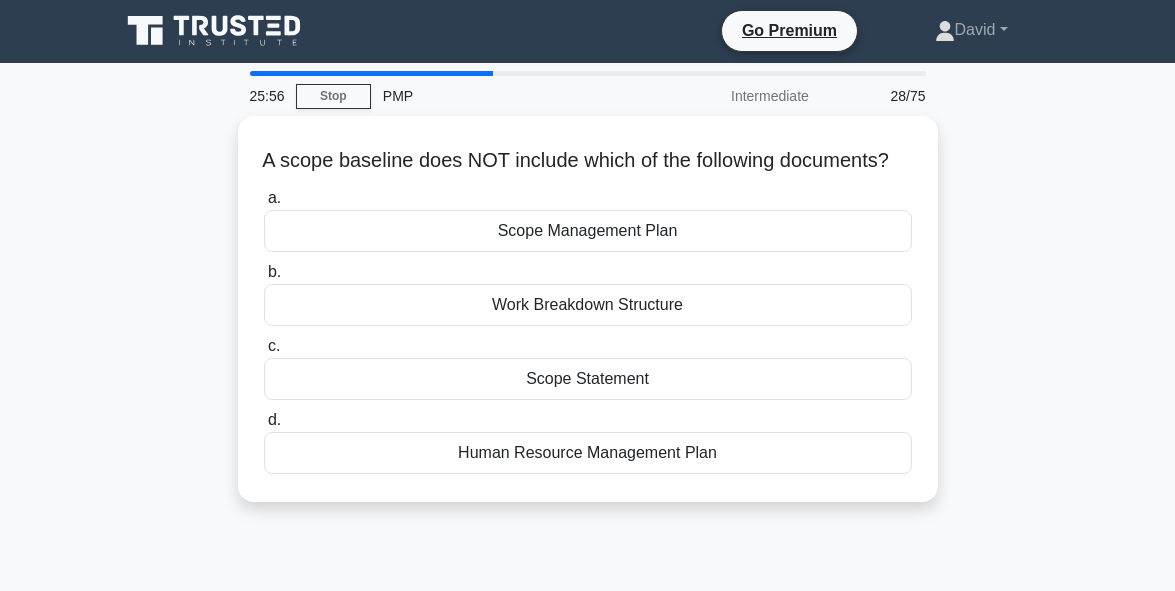 scroll, scrollTop: 0, scrollLeft: 0, axis: both 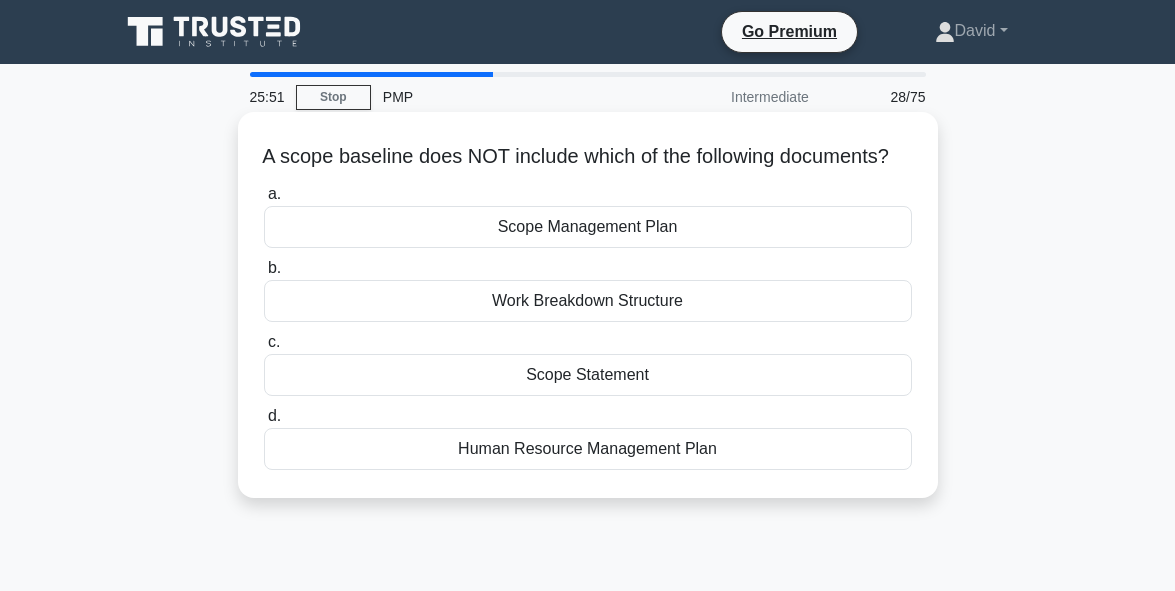 click on "Human Resource Management Plan" at bounding box center [588, 449] 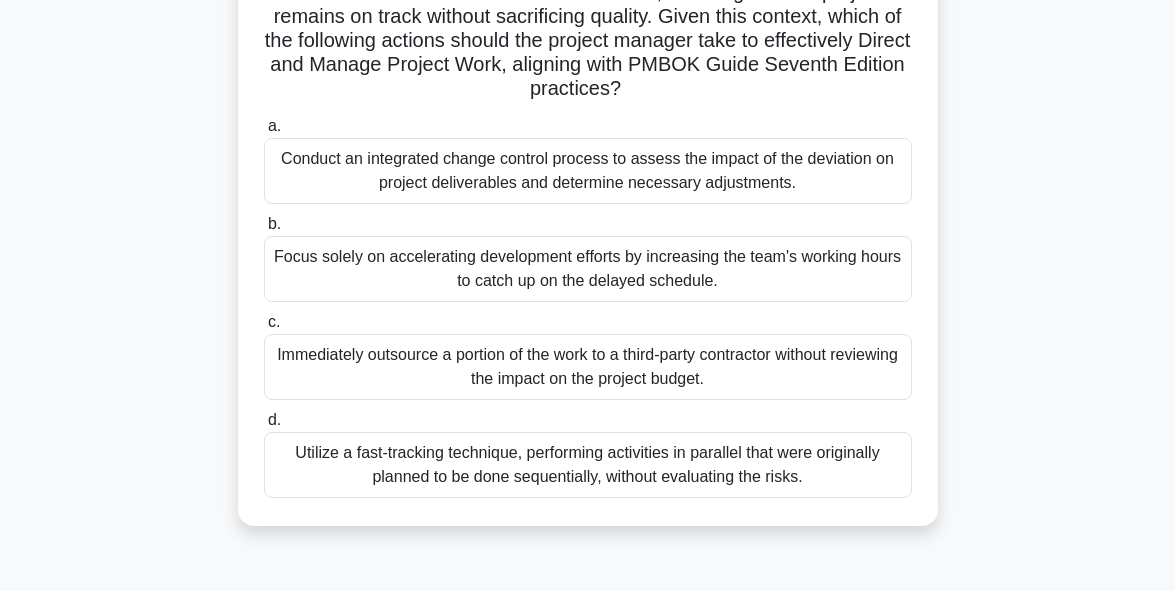 scroll, scrollTop: 360, scrollLeft: 0, axis: vertical 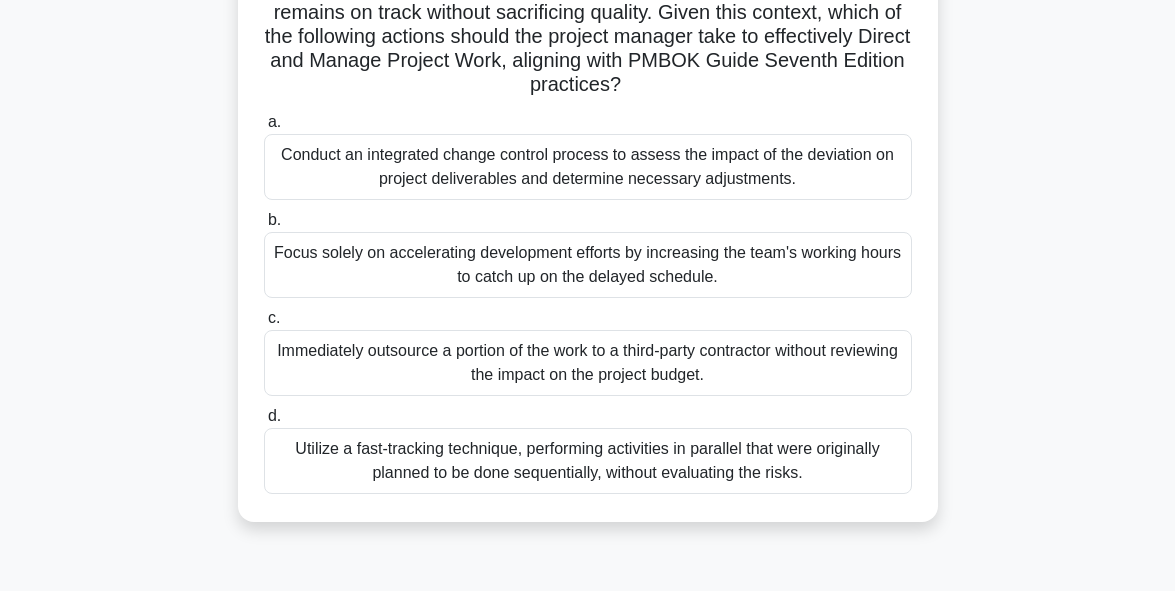 click on "a.
Conduct an integrated change control process to assess the impact of the deviation on project deliverables and determine necessary adjustments.
b.
c. d." at bounding box center [588, 302] 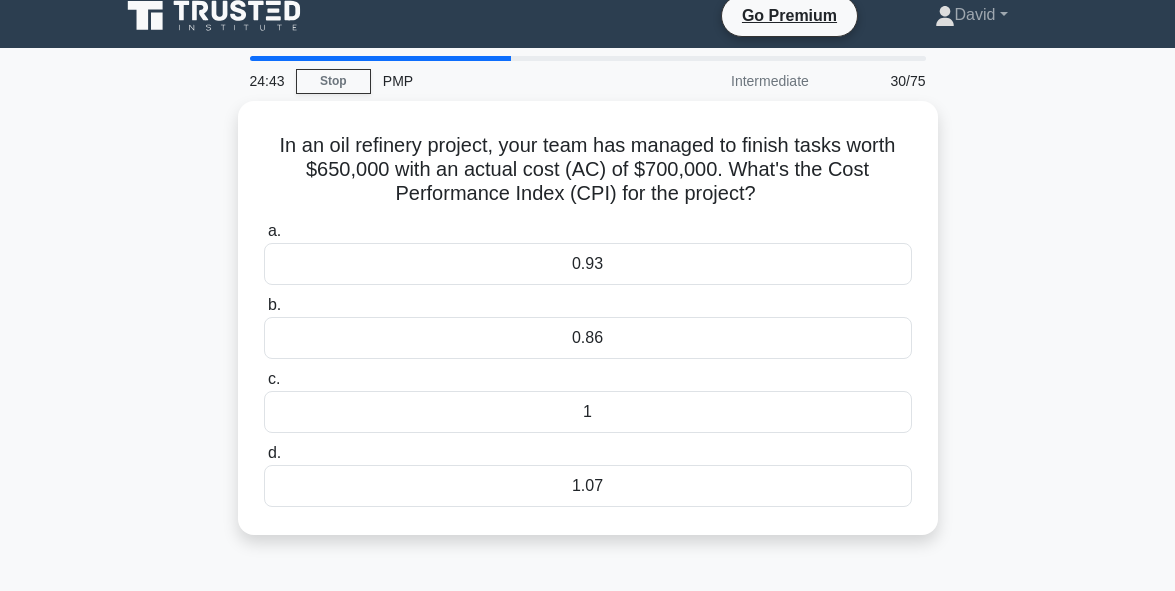 scroll, scrollTop: 0, scrollLeft: 0, axis: both 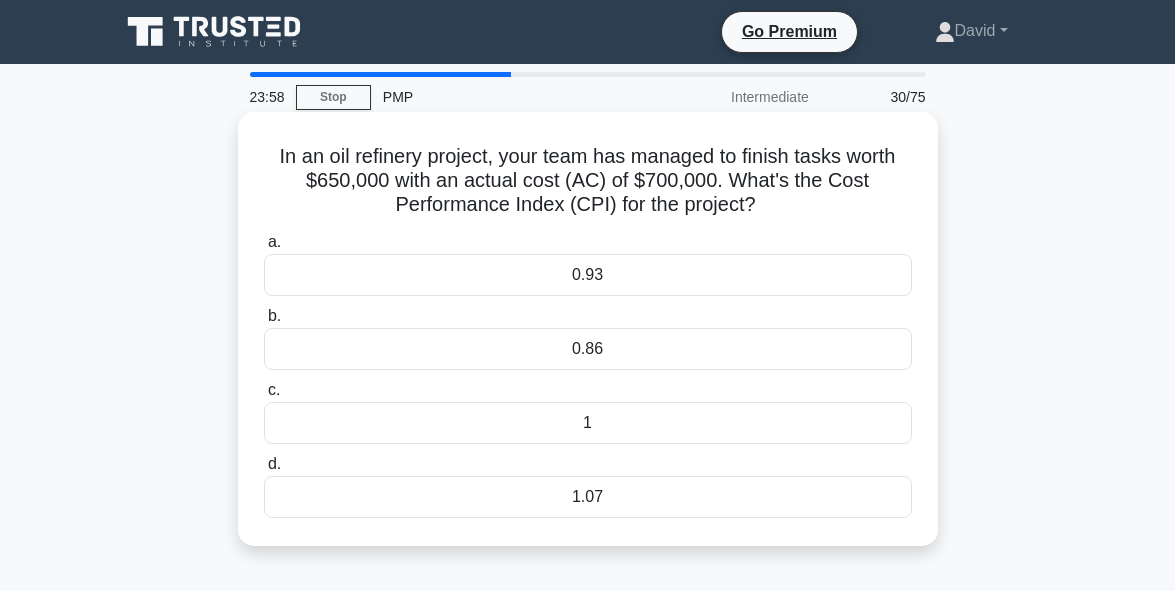 click on "1.07" at bounding box center [588, 497] 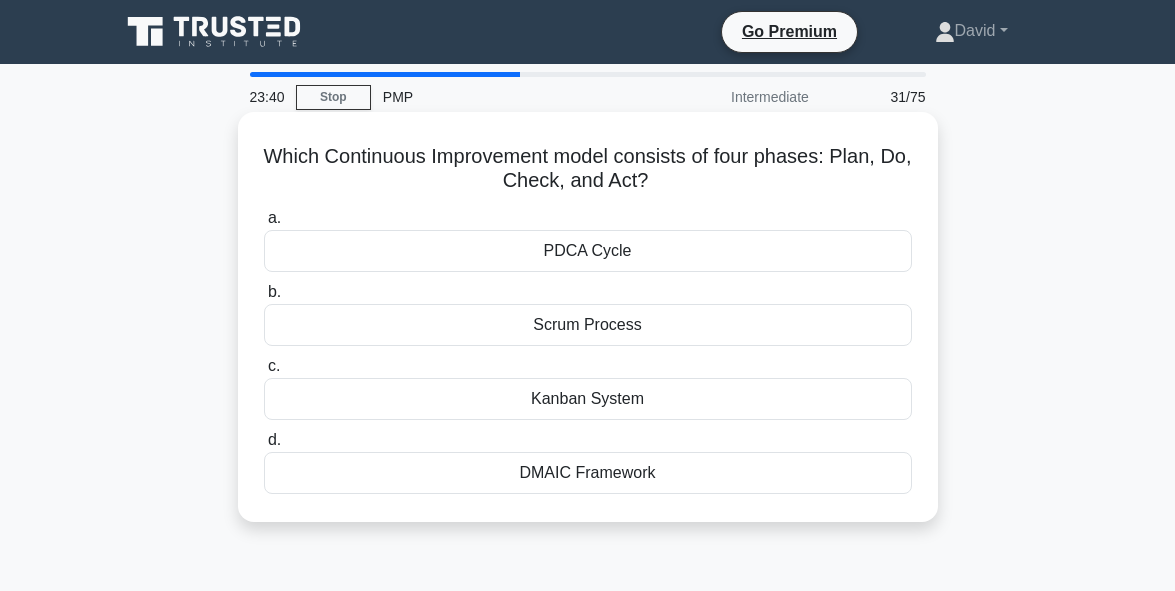 click on "Scrum Process" at bounding box center [588, 325] 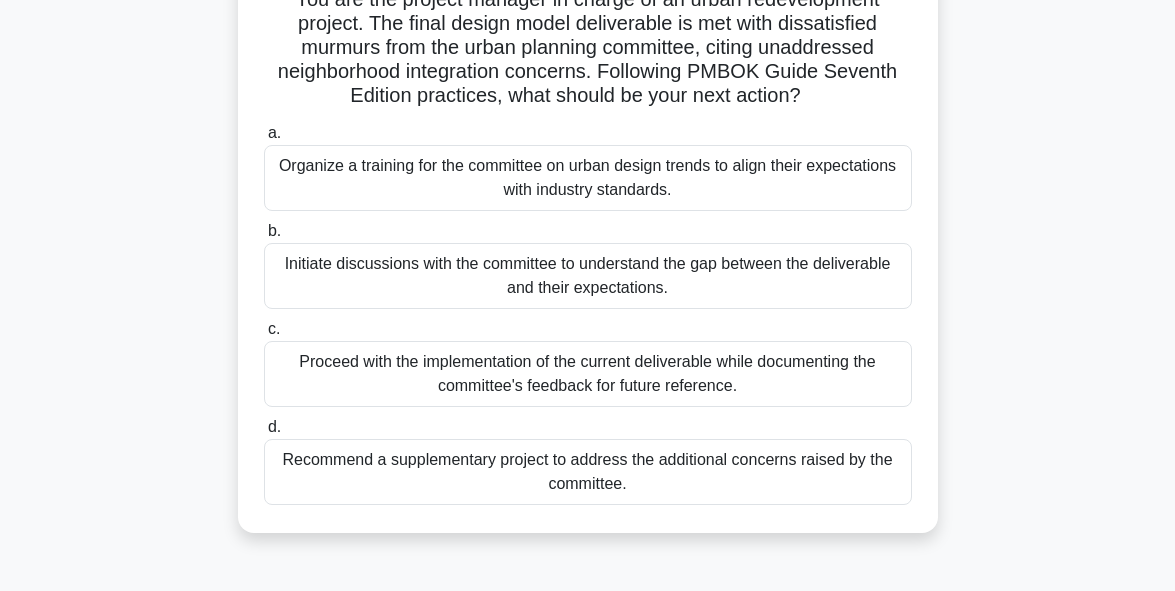 scroll, scrollTop: 160, scrollLeft: 0, axis: vertical 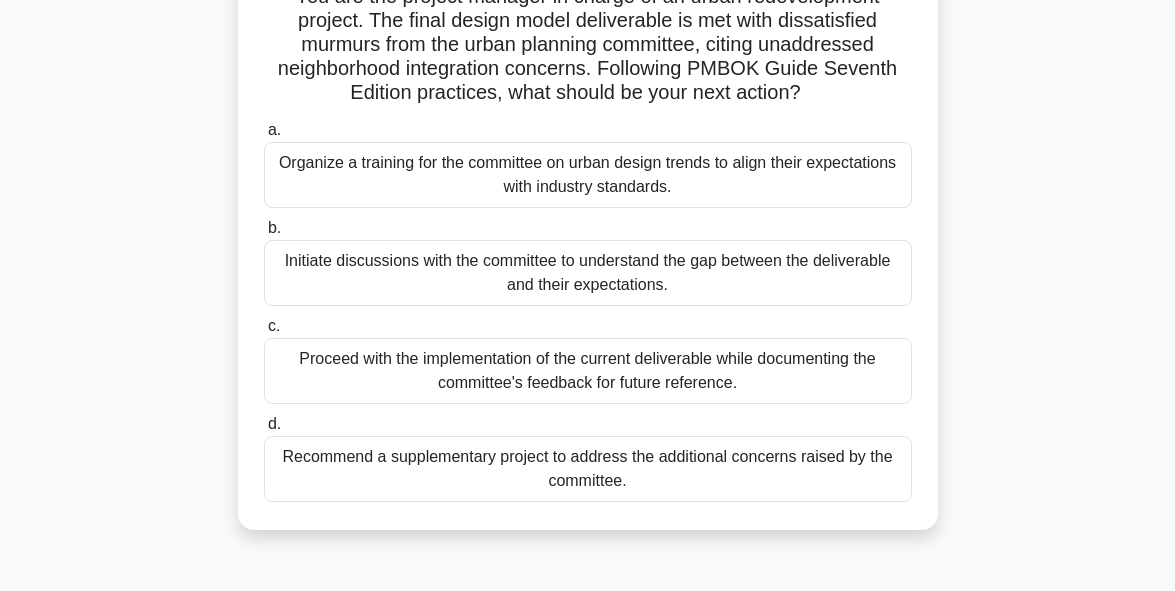 click on "Initiate discussions with the committee to understand the gap between the deliverable and their expectations." at bounding box center (588, 273) 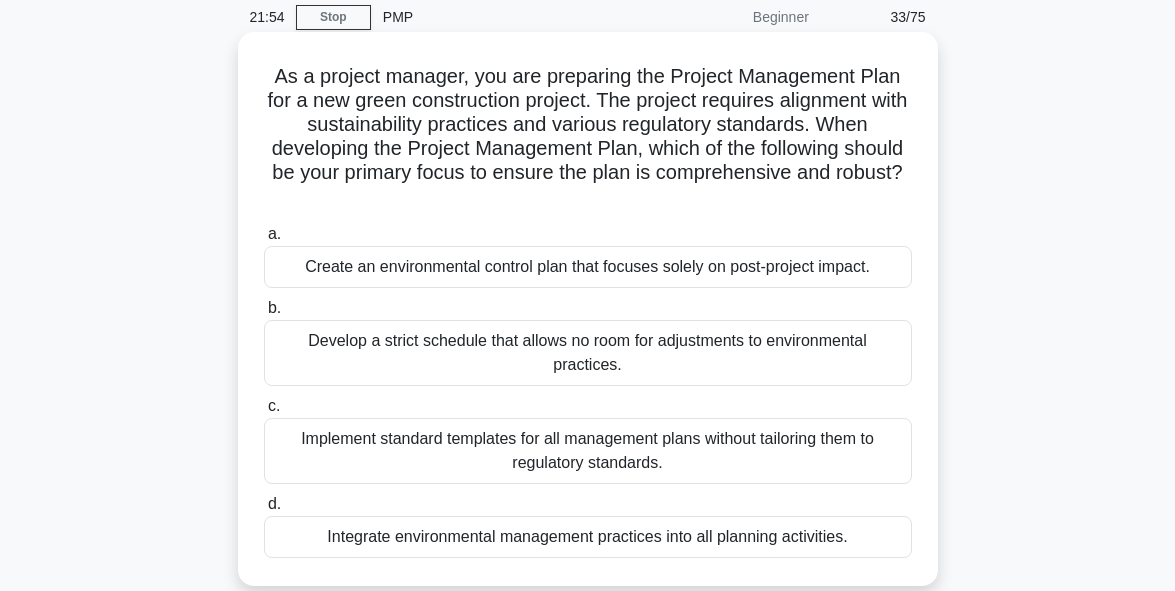 scroll, scrollTop: 120, scrollLeft: 0, axis: vertical 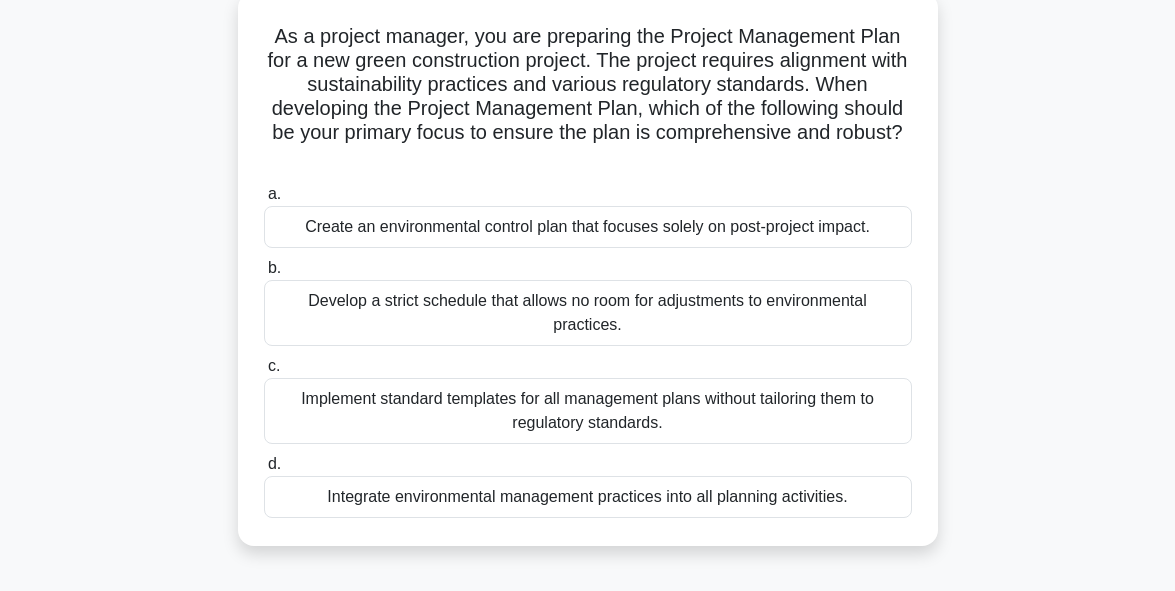 click on "Integrate environmental management practices into all planning activities." at bounding box center [588, 497] 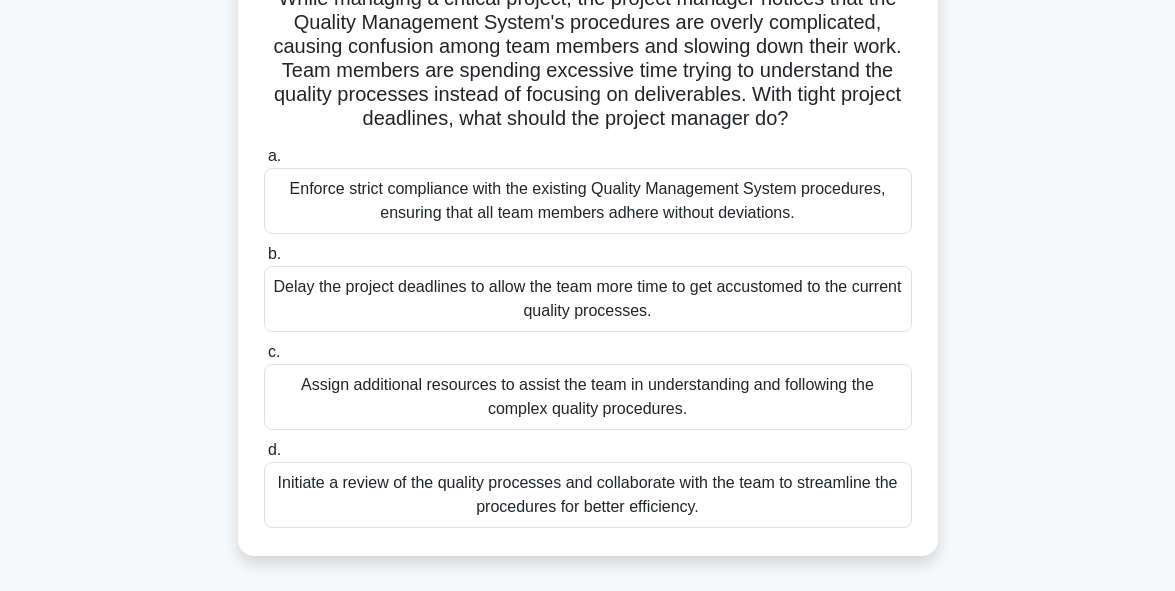 scroll, scrollTop: 160, scrollLeft: 0, axis: vertical 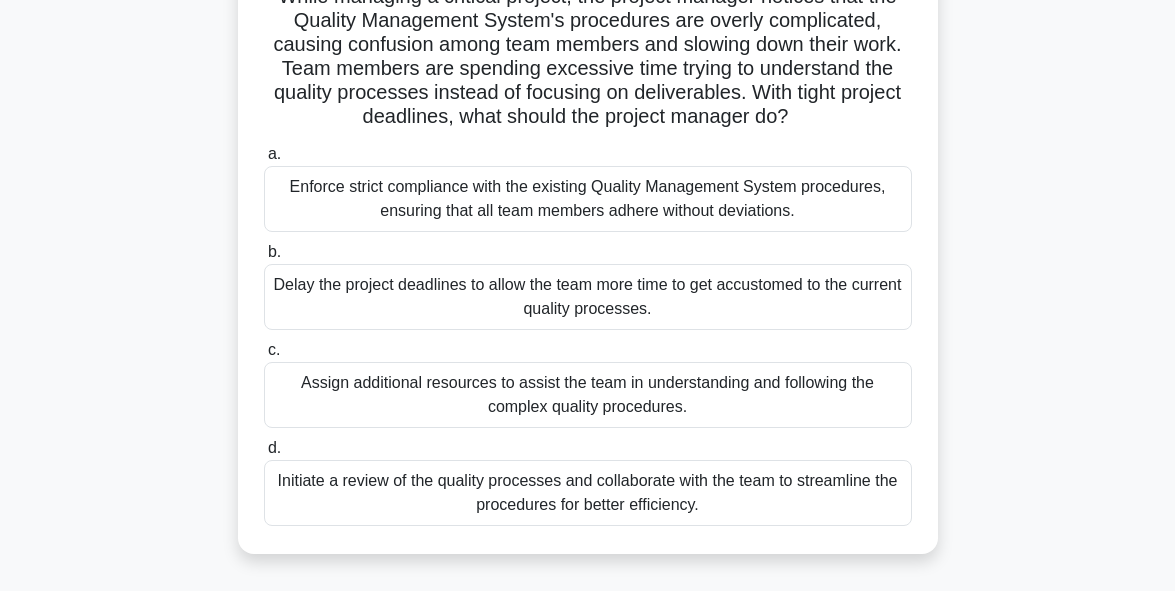 click on "Assign additional resources to assist the team in understanding and following the complex quality procedures." at bounding box center [588, 395] 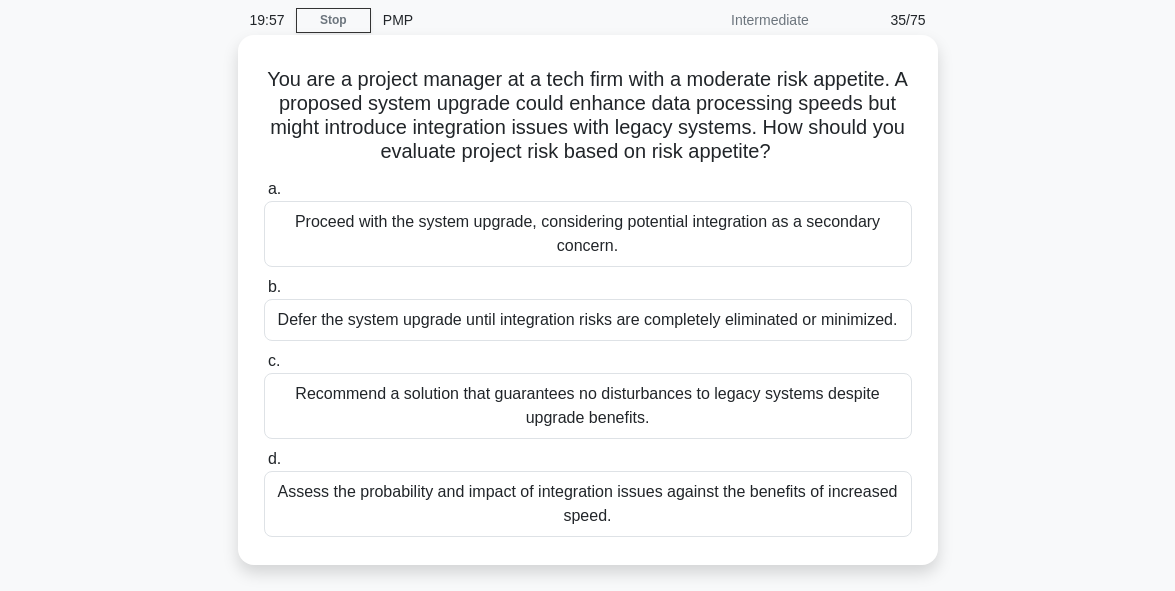 scroll, scrollTop: 80, scrollLeft: 0, axis: vertical 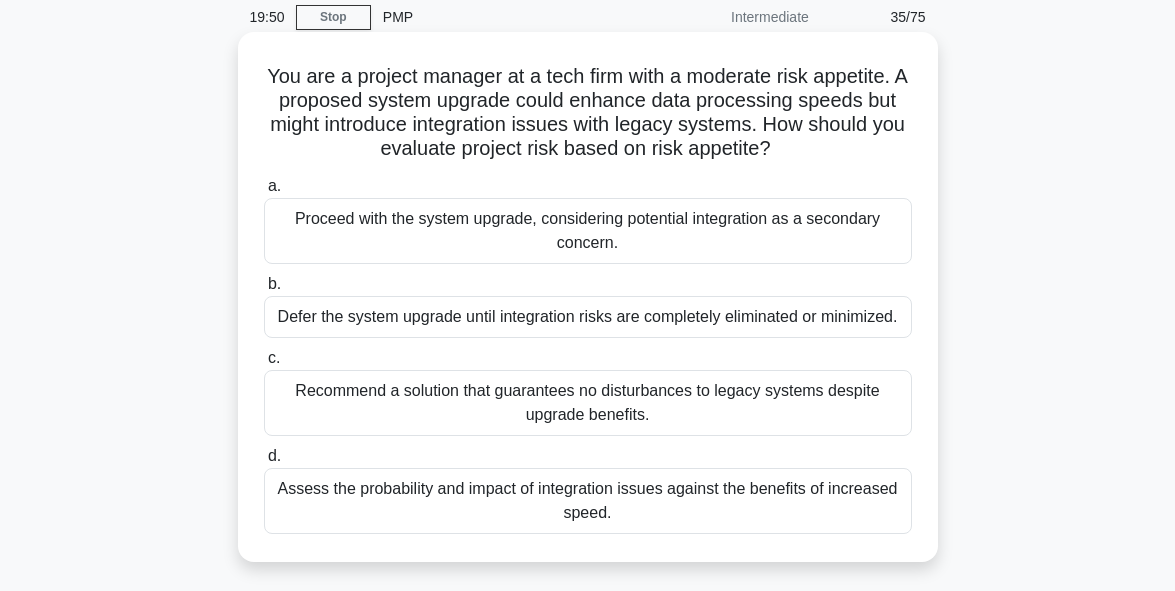 click on "Recommend a solution that guarantees no disturbances to legacy systems despite upgrade benefits." at bounding box center (588, 403) 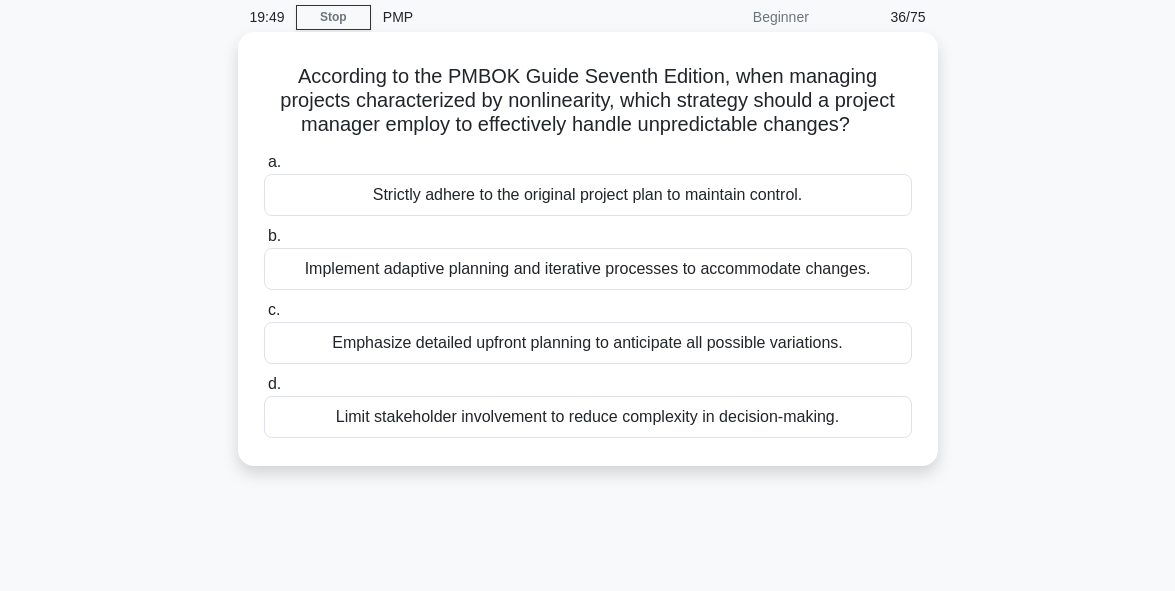 scroll, scrollTop: 0, scrollLeft: 0, axis: both 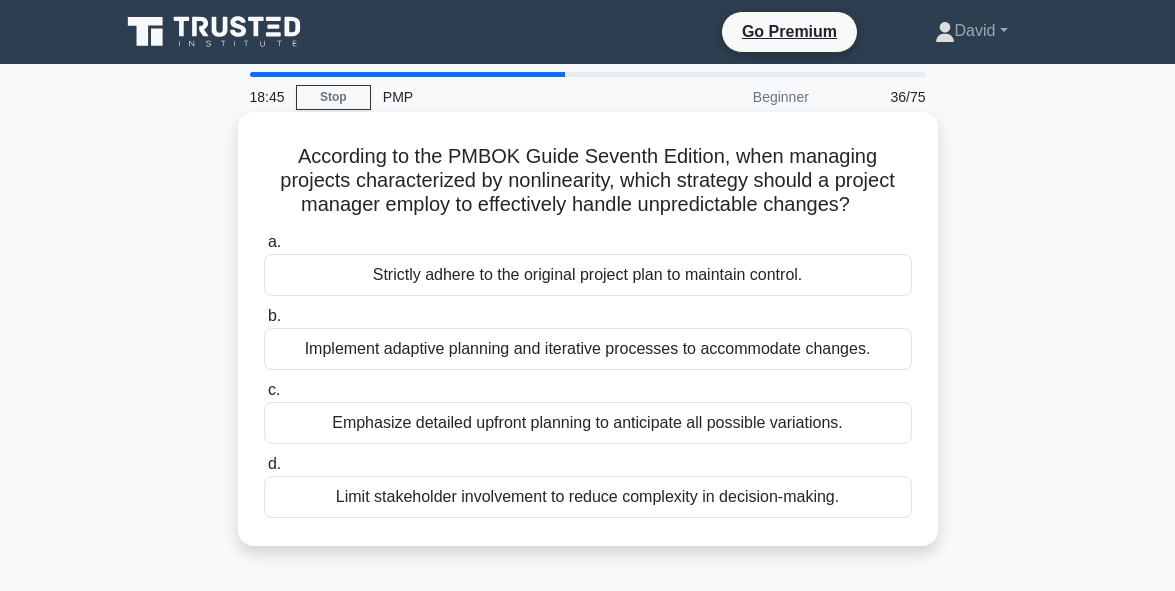 click on "Implement adaptive planning and iterative processes to accommodate changes." at bounding box center (588, 349) 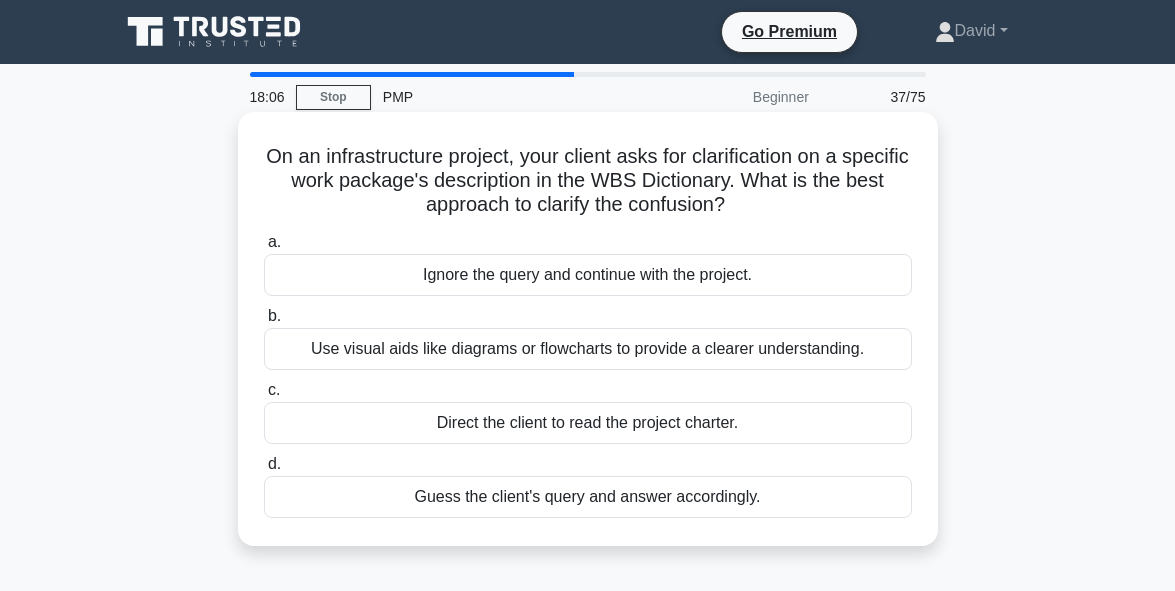 click on "Direct the client to read the project charter." at bounding box center (588, 423) 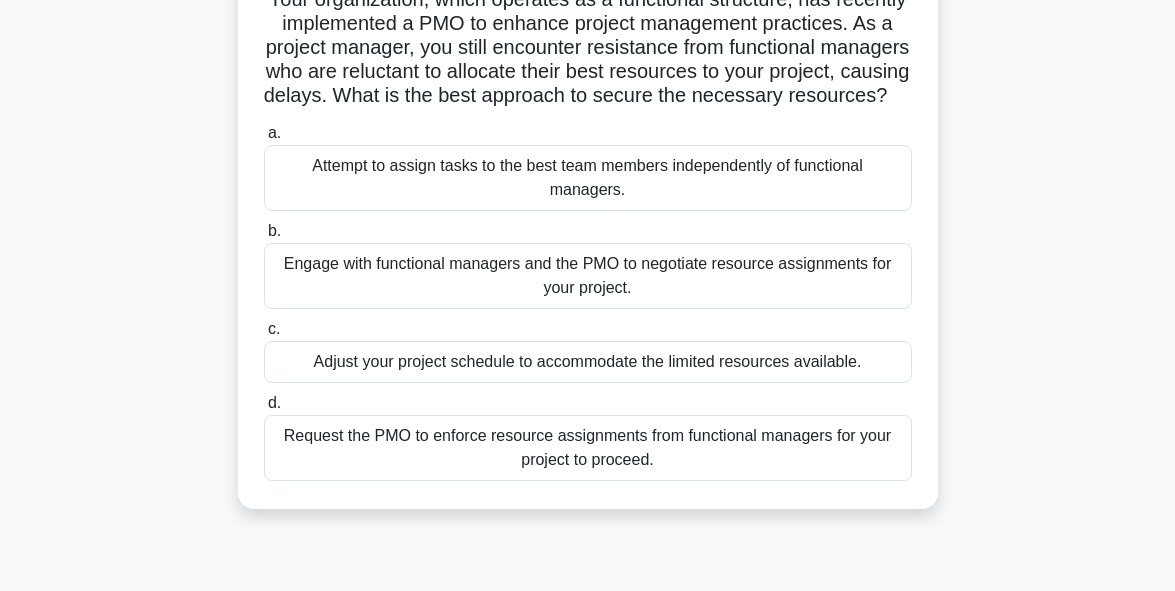 scroll, scrollTop: 160, scrollLeft: 0, axis: vertical 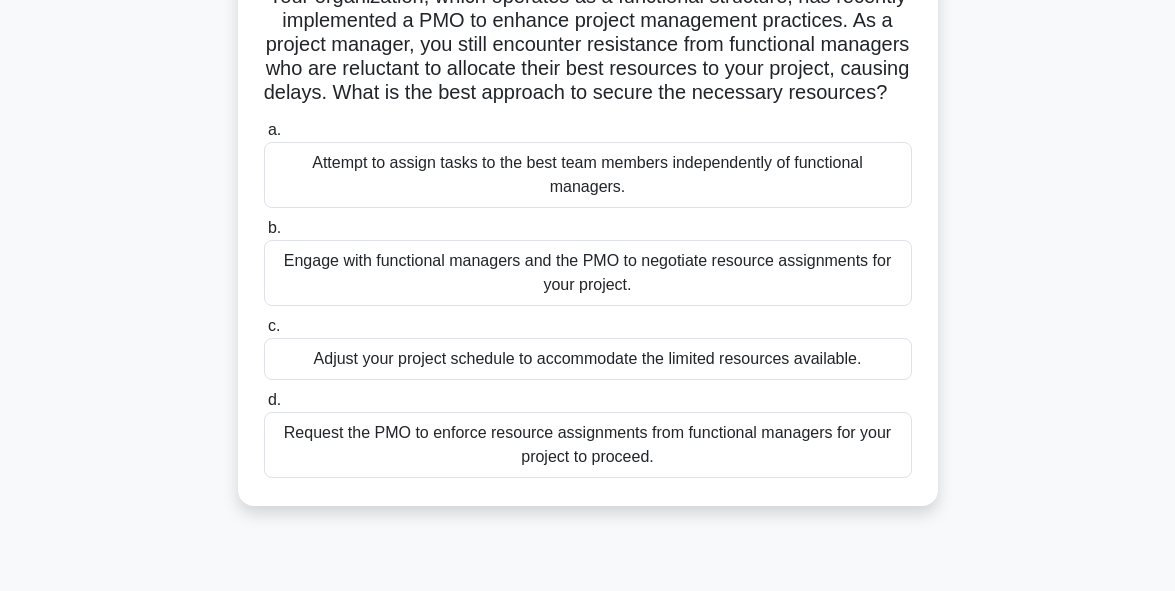 click on "Engage with functional managers and the PMO to negotiate resource assignments for your project." at bounding box center (588, 273) 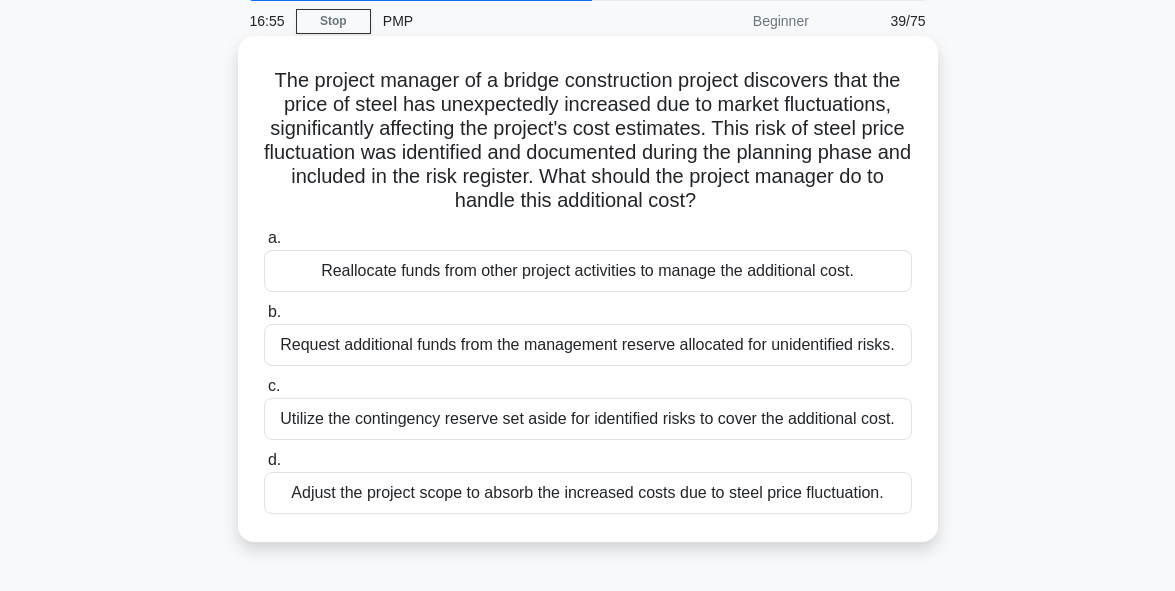 scroll, scrollTop: 80, scrollLeft: 0, axis: vertical 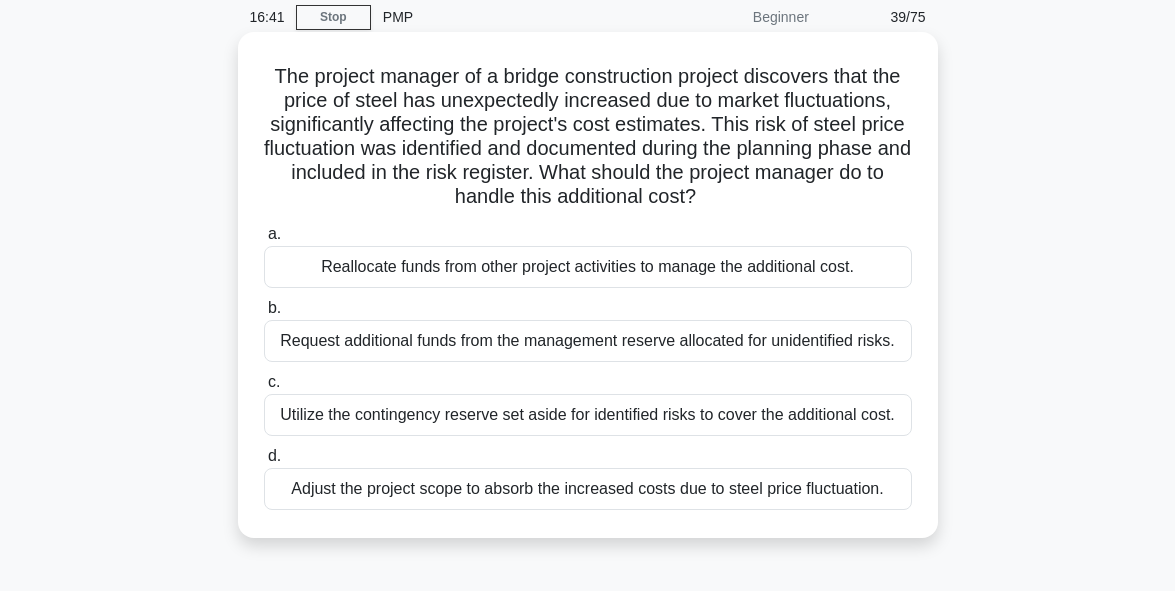 click on "Adjust the project scope to absorb the increased costs due to steel price fluctuation." at bounding box center [588, 489] 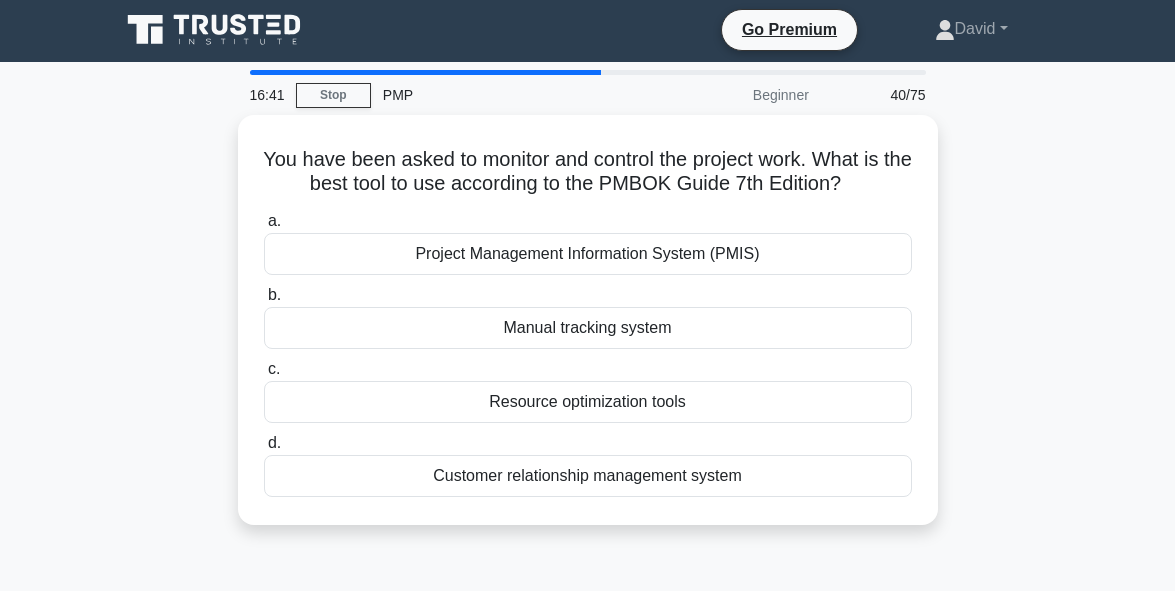scroll, scrollTop: 0, scrollLeft: 0, axis: both 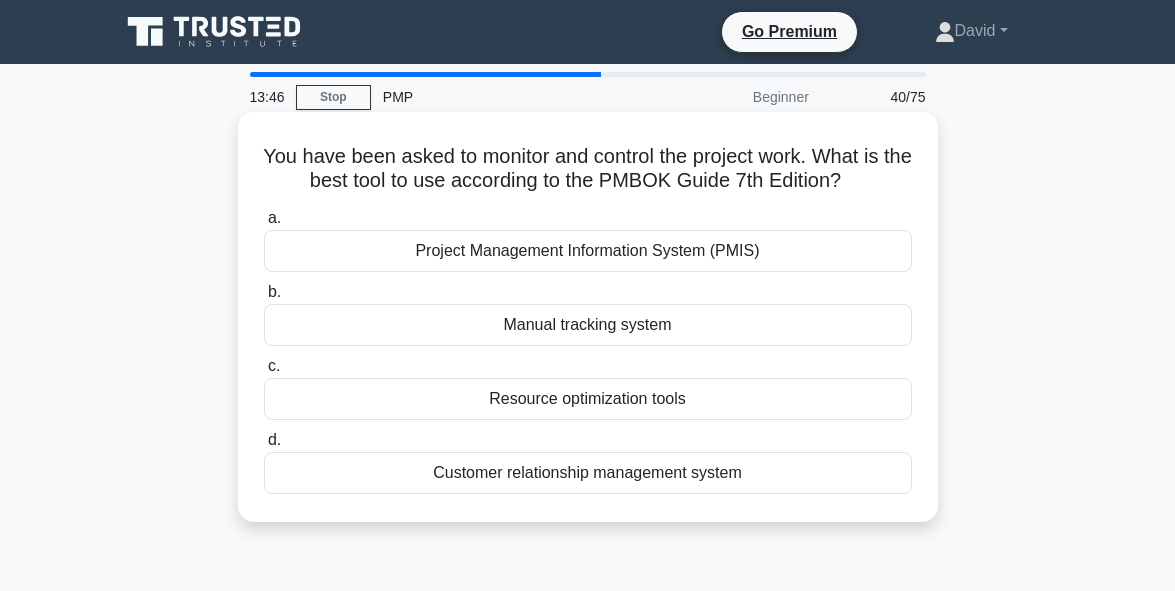 click on "Project Management Information System (PMIS)" at bounding box center (588, 251) 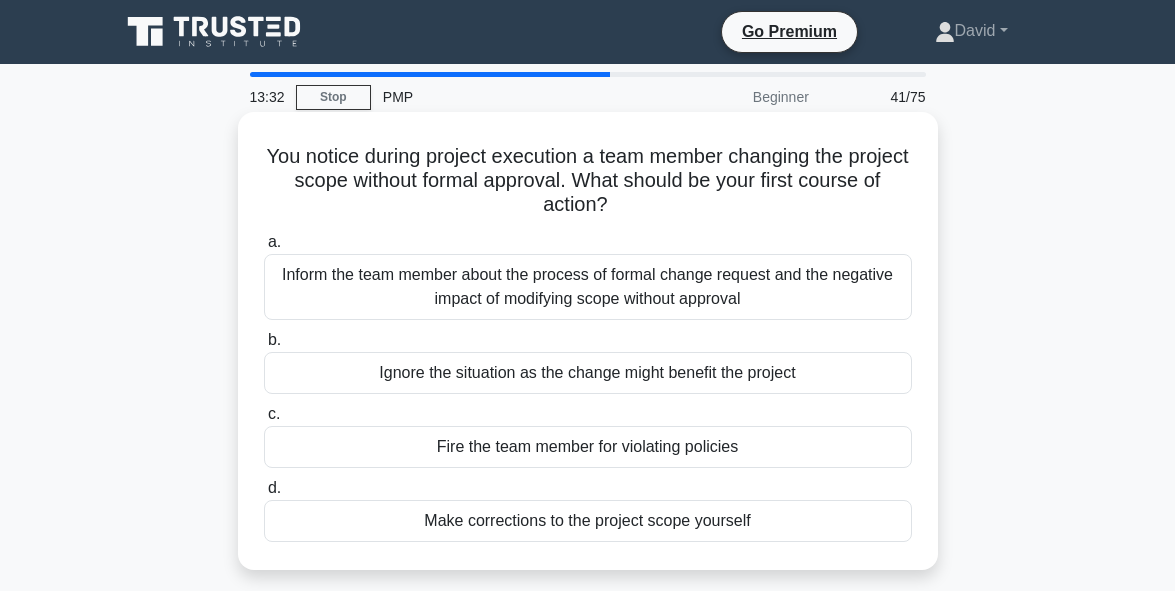click on "Inform the team member about the process of formal change request and the negative impact of modifying scope without approval" at bounding box center [588, 287] 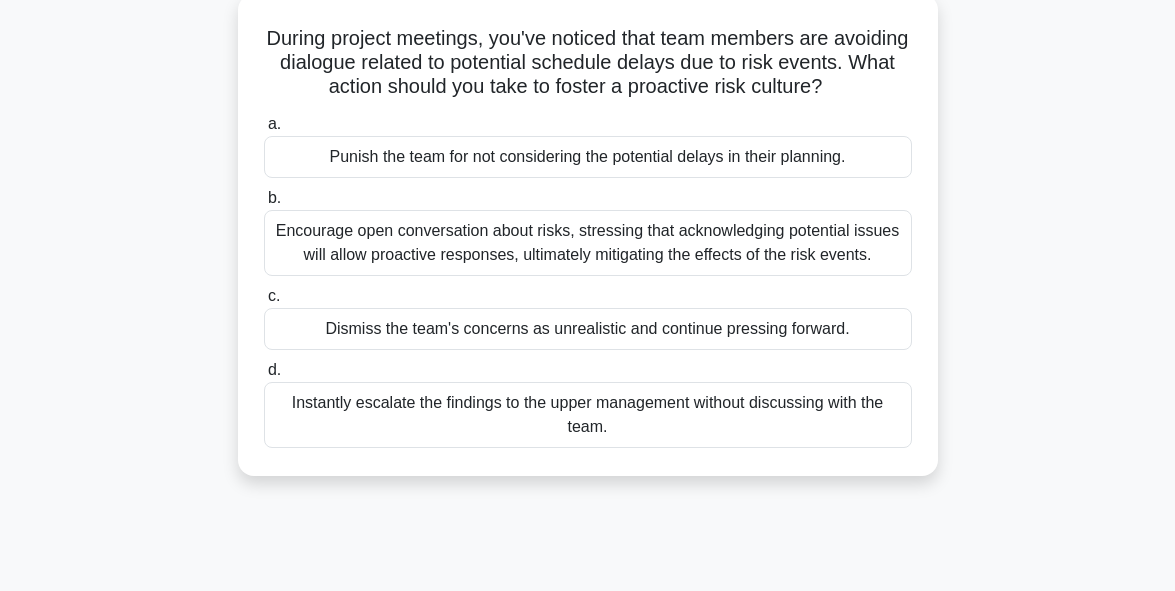 scroll, scrollTop: 120, scrollLeft: 0, axis: vertical 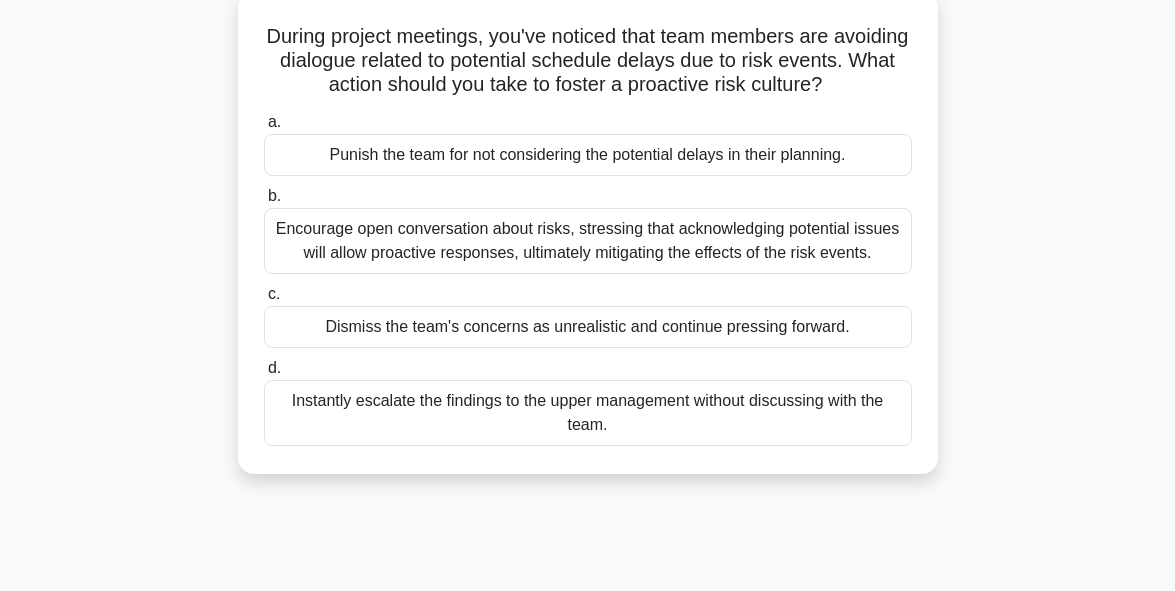 click on "Encourage open conversation about risks, stressing that acknowledging potential issues will allow proactive responses, ultimately mitigating the effects of the risk events." at bounding box center (588, 241) 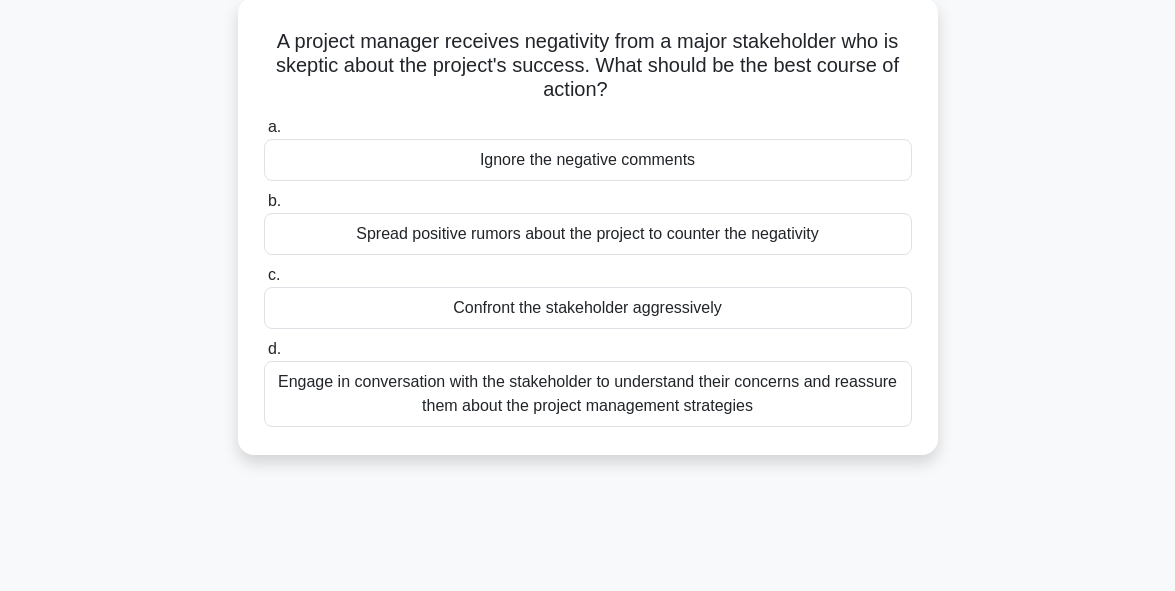 scroll, scrollTop: 0, scrollLeft: 0, axis: both 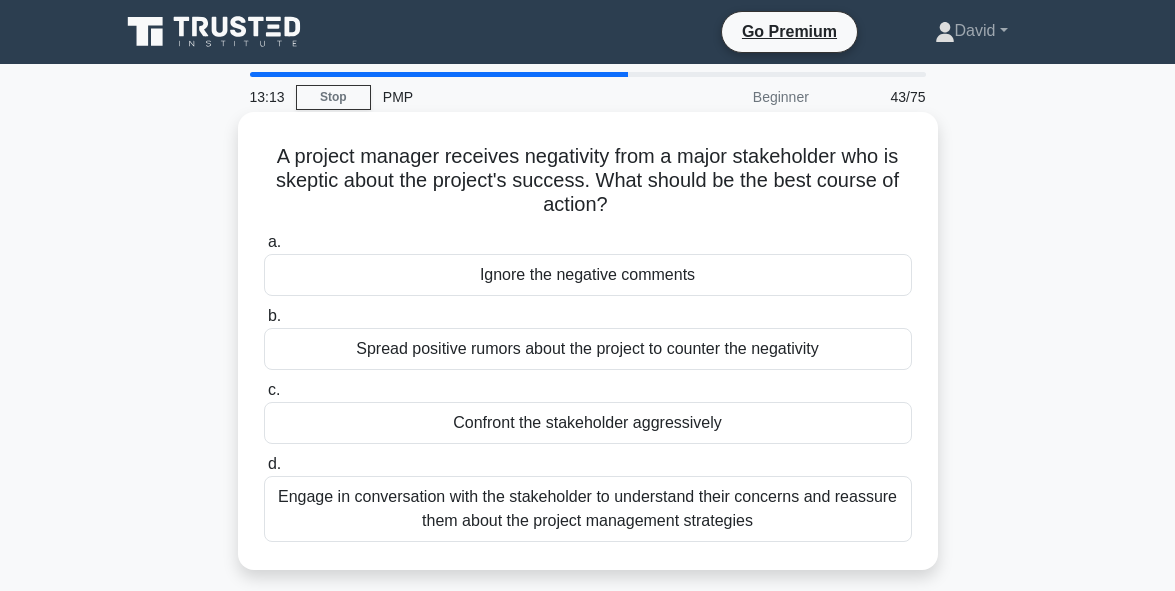 click on "Engage in conversation with the stakeholder to understand their concerns and reassure them about the project management strategies" at bounding box center (588, 509) 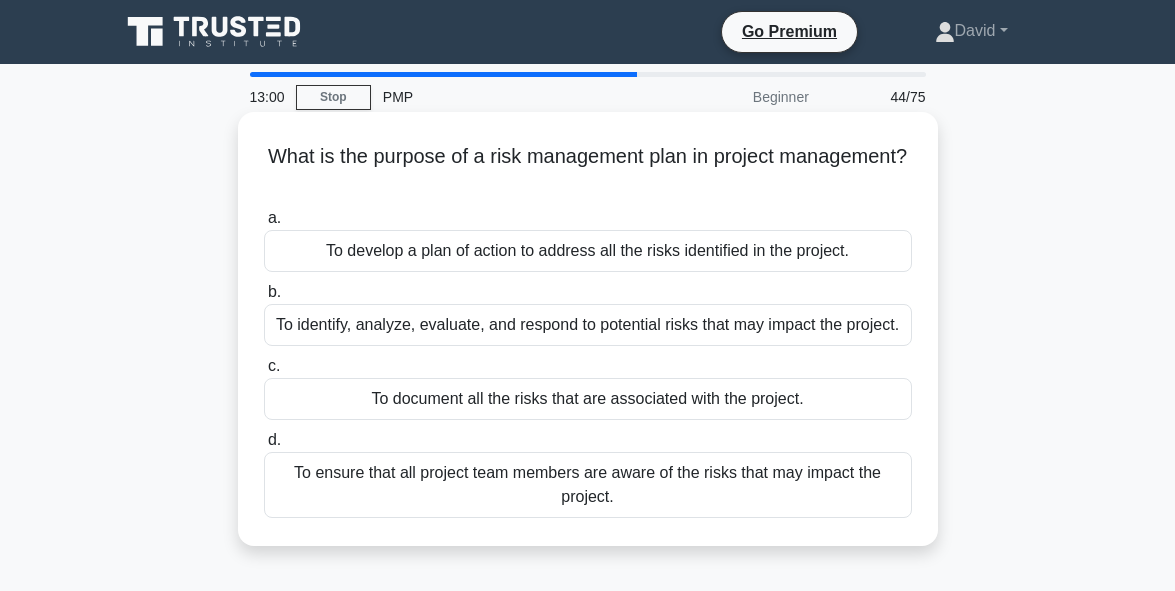 click on "To identify, analyze, evaluate, and respond to potential risks that may impact the project." at bounding box center [588, 325] 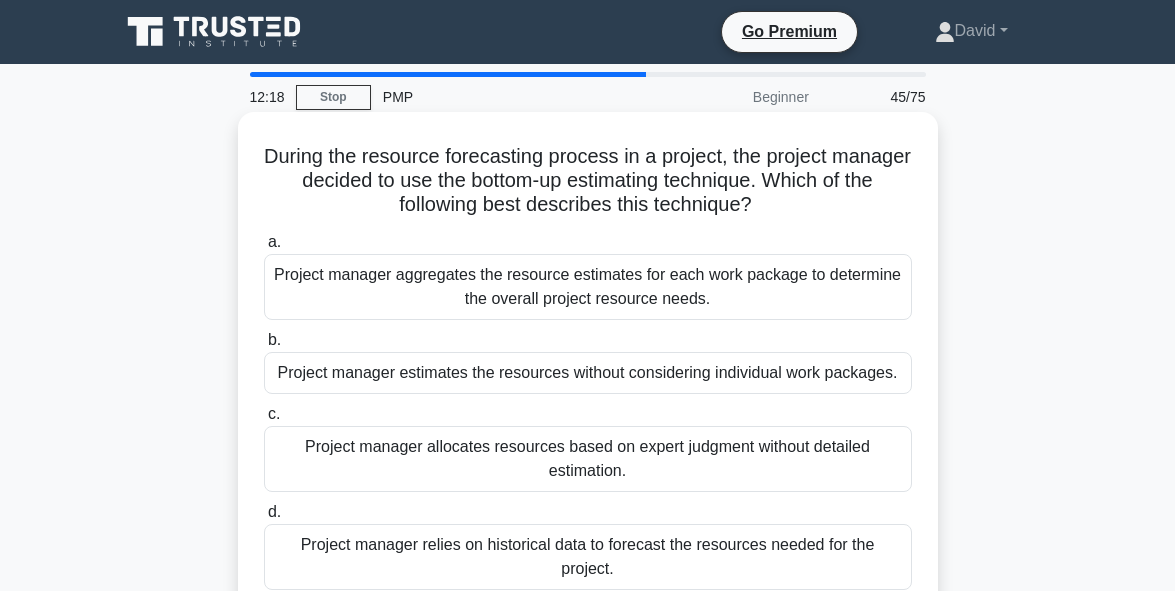 click on "Project manager aggregates the resource estimates for each work package to determine the overall project resource needs." at bounding box center (588, 287) 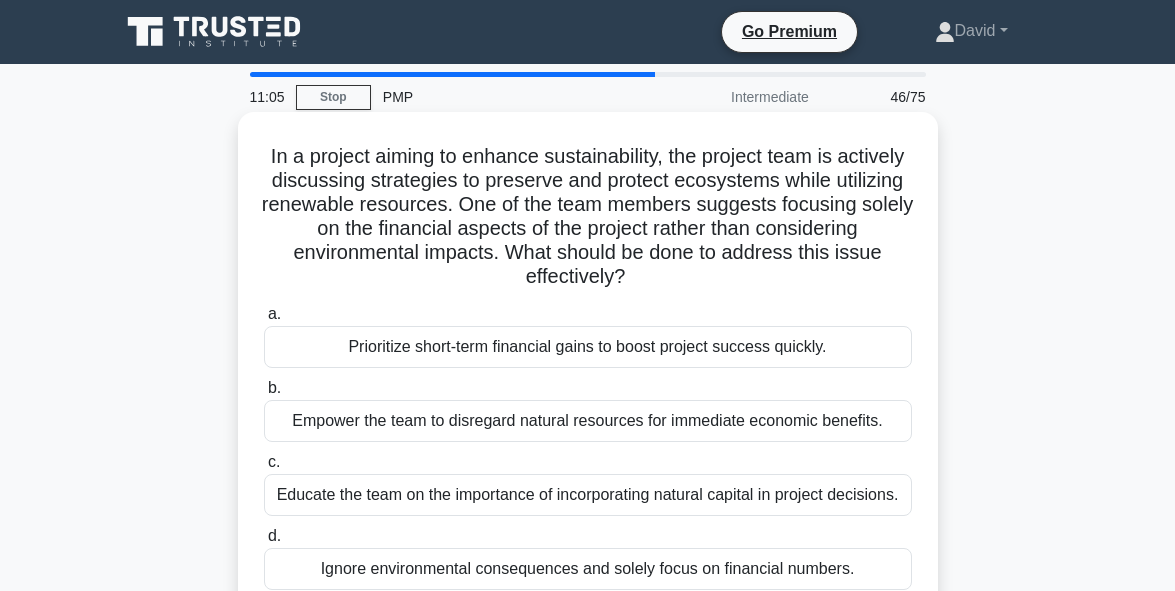 click on "Educate the team on the importance of incorporating natural capital in project decisions." at bounding box center (588, 495) 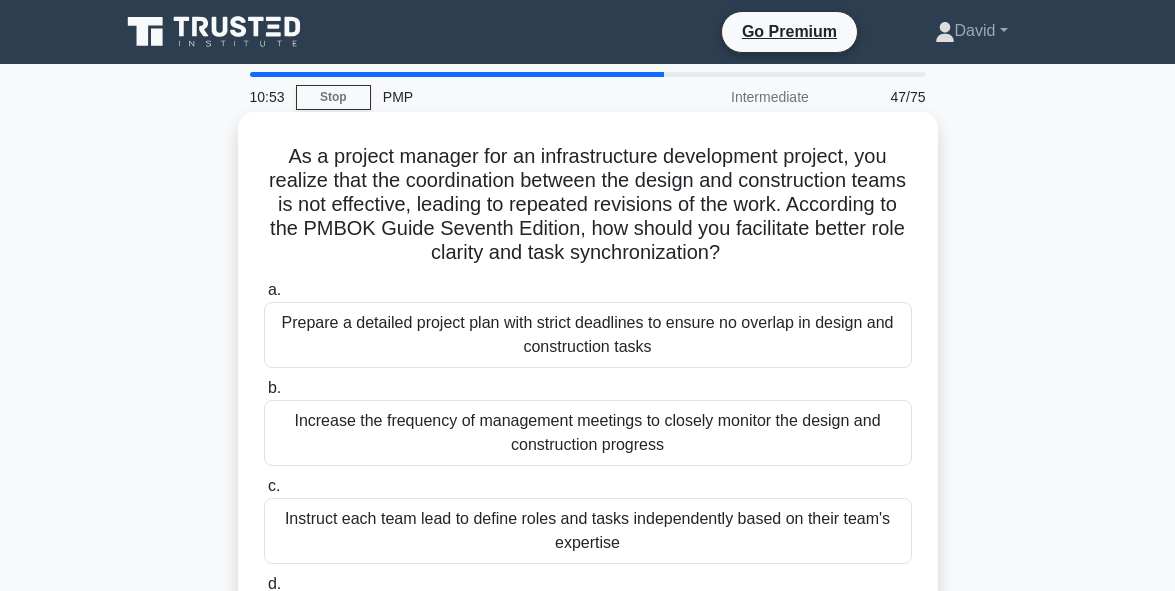 click on "Prepare a detailed project plan with strict deadlines to ensure no overlap in design and construction tasks" at bounding box center (588, 335) 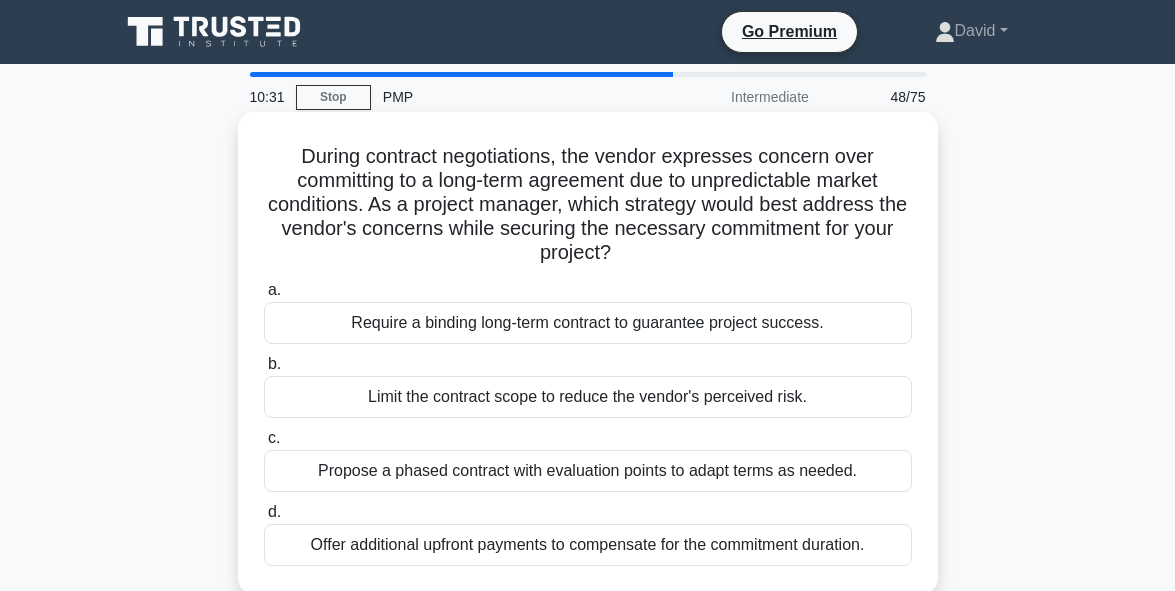 click on "Propose a phased contract with evaluation points to adapt terms as needed." at bounding box center [588, 471] 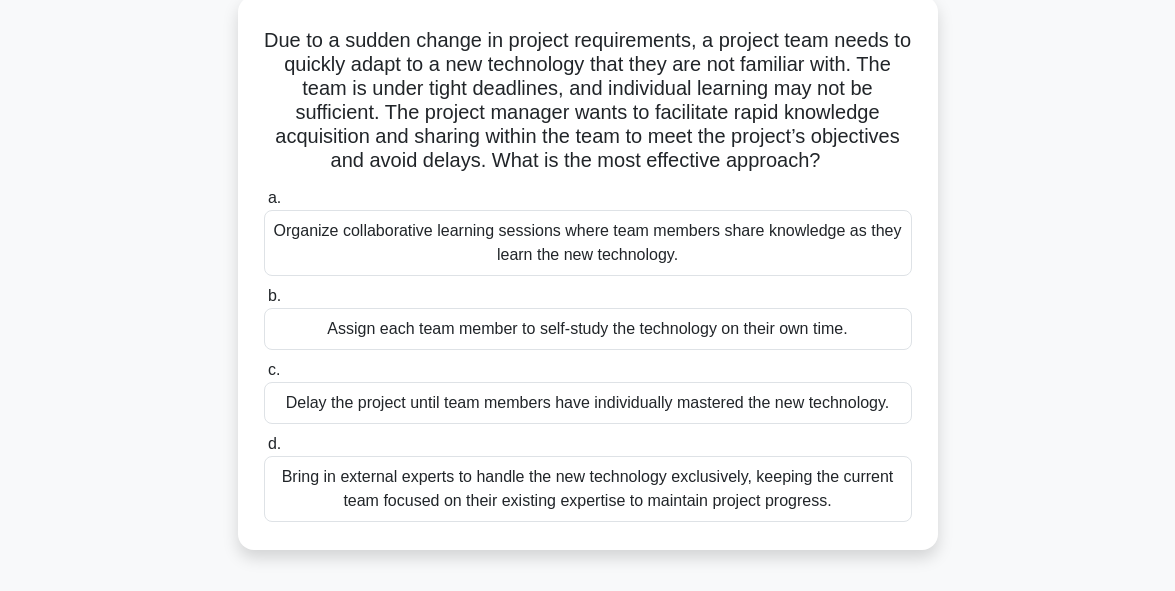 scroll, scrollTop: 120, scrollLeft: 0, axis: vertical 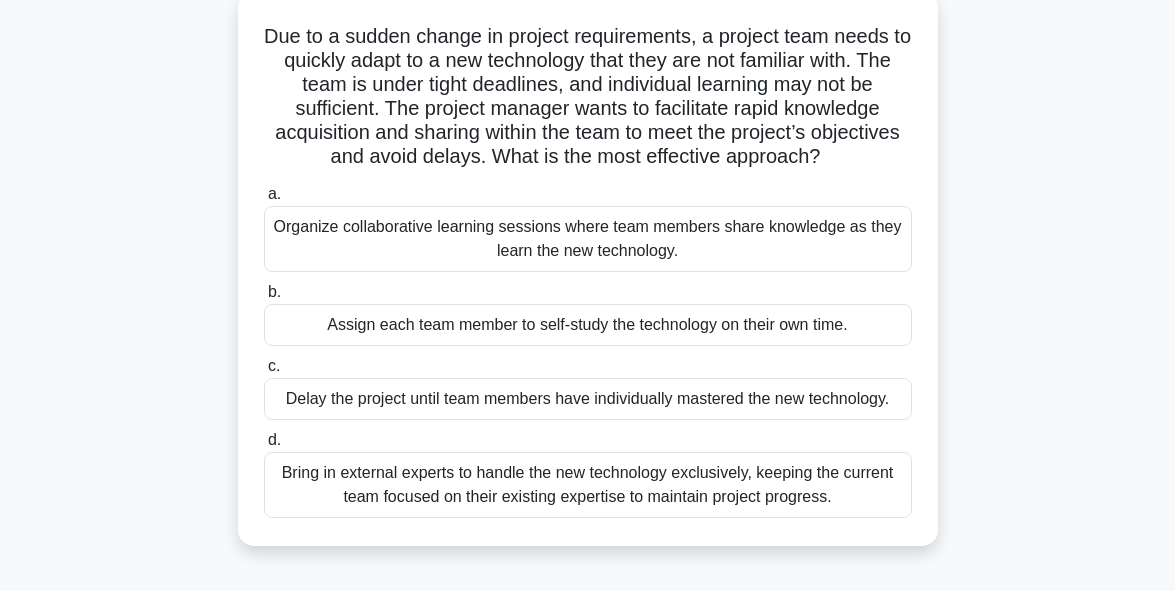 click on "Bring in external experts to handle the new technology exclusively, keeping the current team focused on their existing expertise to maintain project progress." at bounding box center [588, 485] 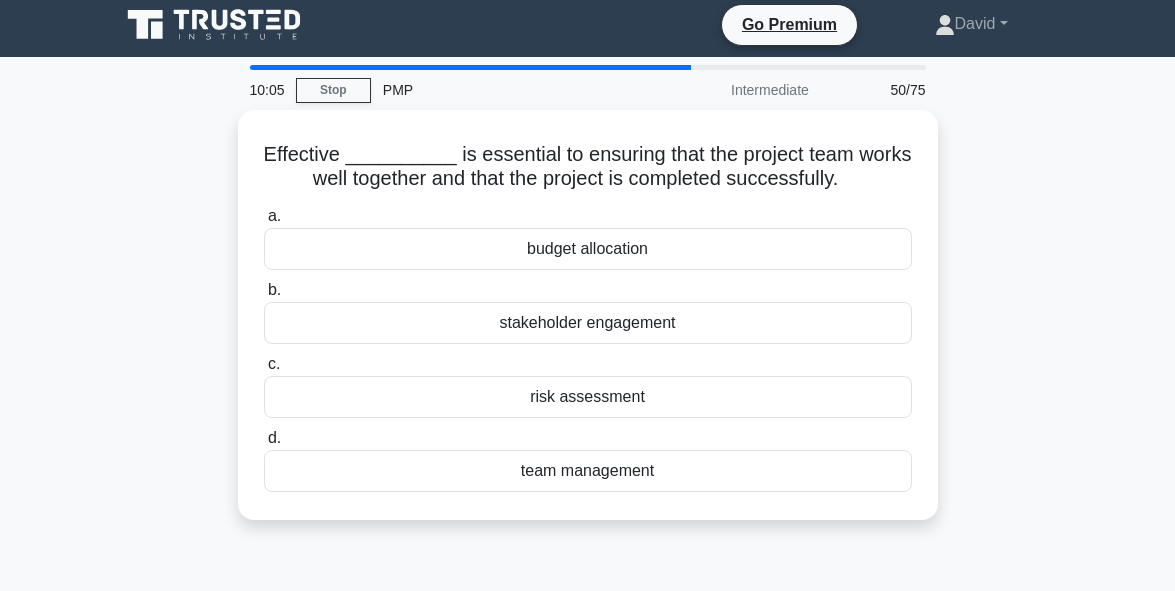 scroll, scrollTop: 0, scrollLeft: 0, axis: both 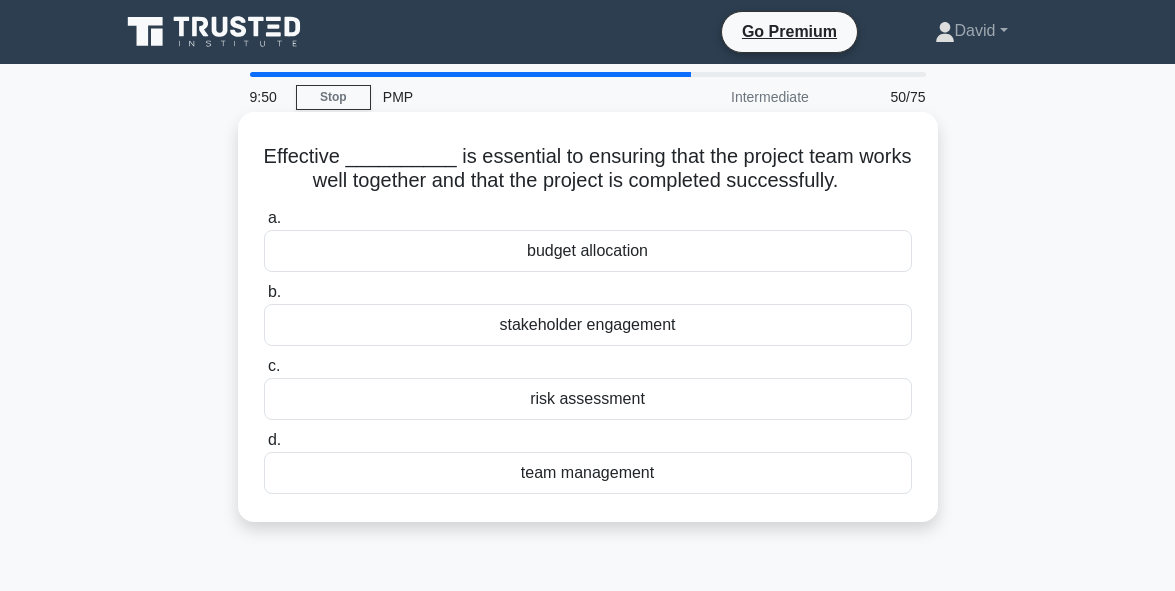 click on "team management" at bounding box center (588, 473) 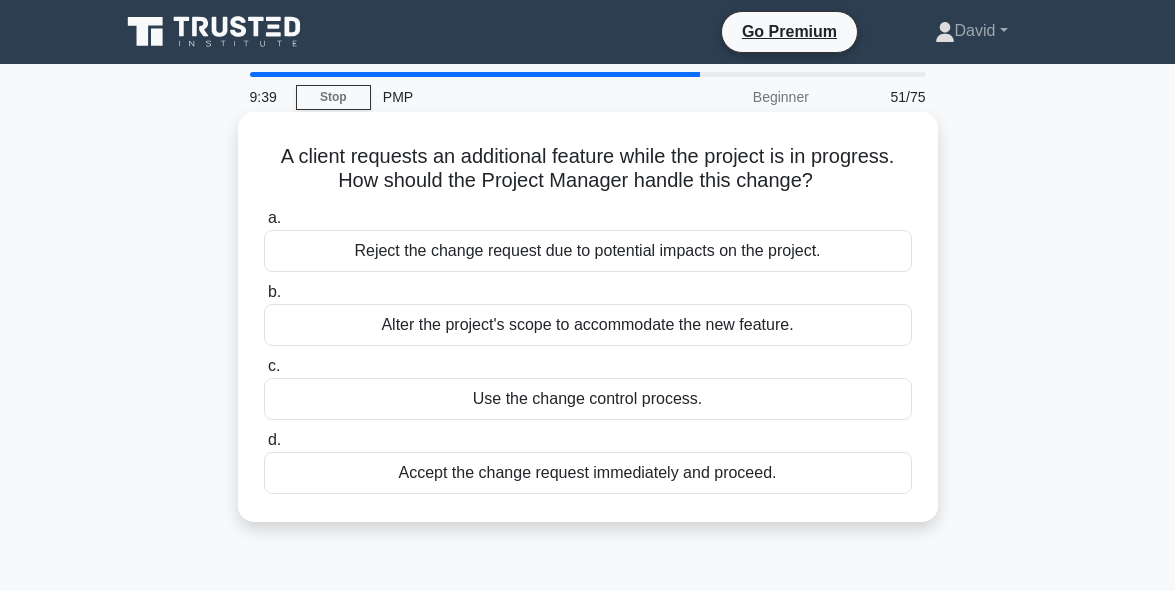 click on "Alter the project's scope to accommodate the new feature." at bounding box center (588, 325) 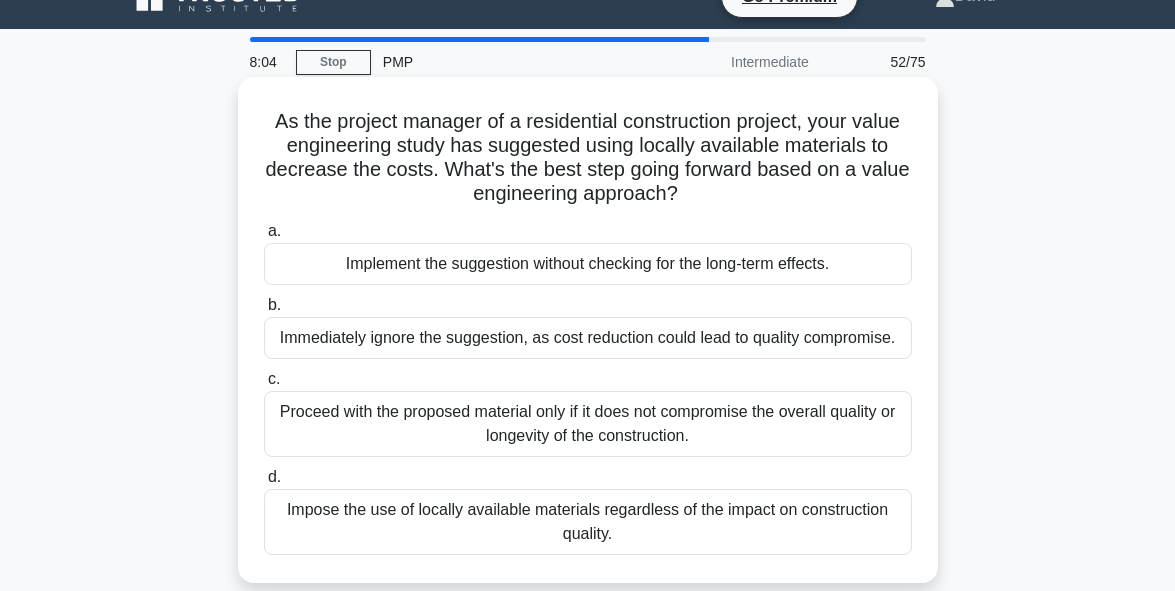 scroll, scrollTop: 40, scrollLeft: 0, axis: vertical 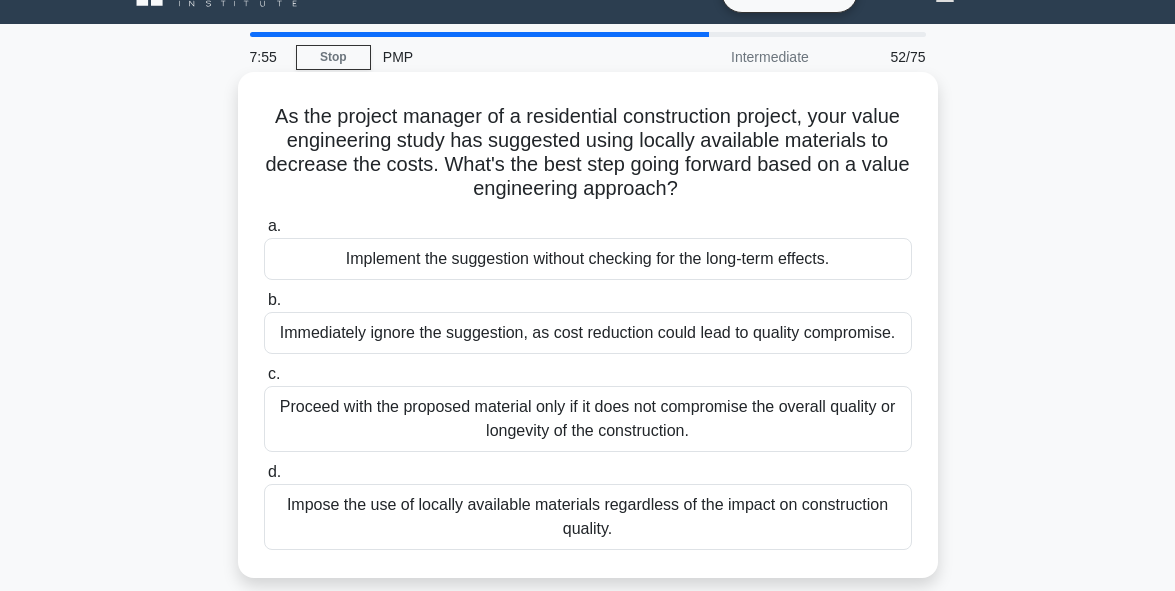 click on "Proceed with the proposed material only if it does not compromise the overall quality or longevity of the construction." at bounding box center (588, 419) 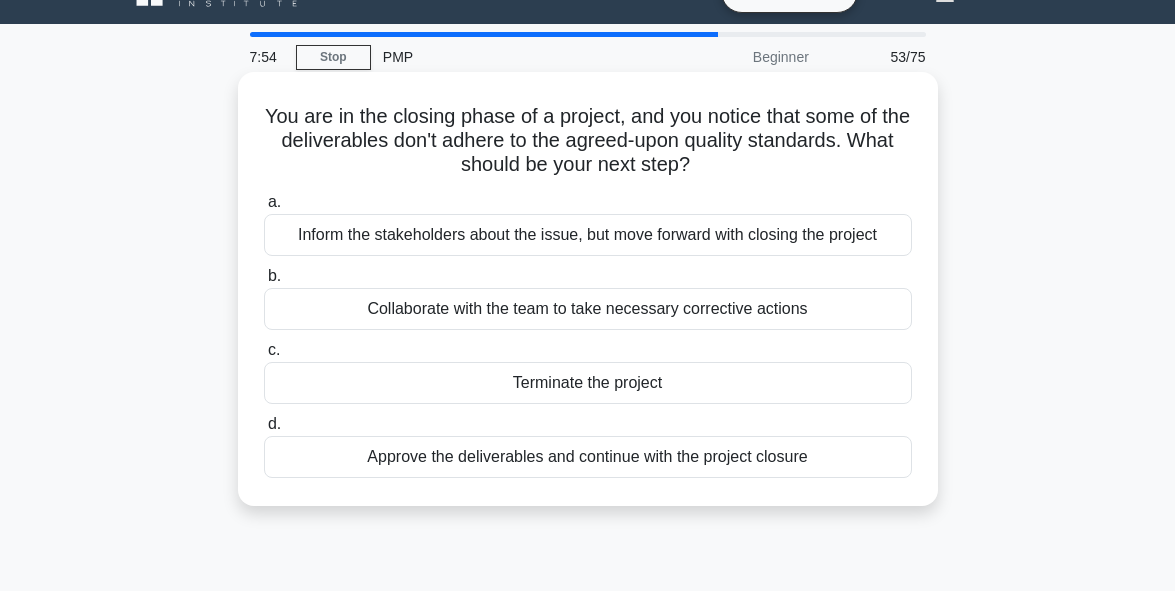 scroll, scrollTop: 0, scrollLeft: 0, axis: both 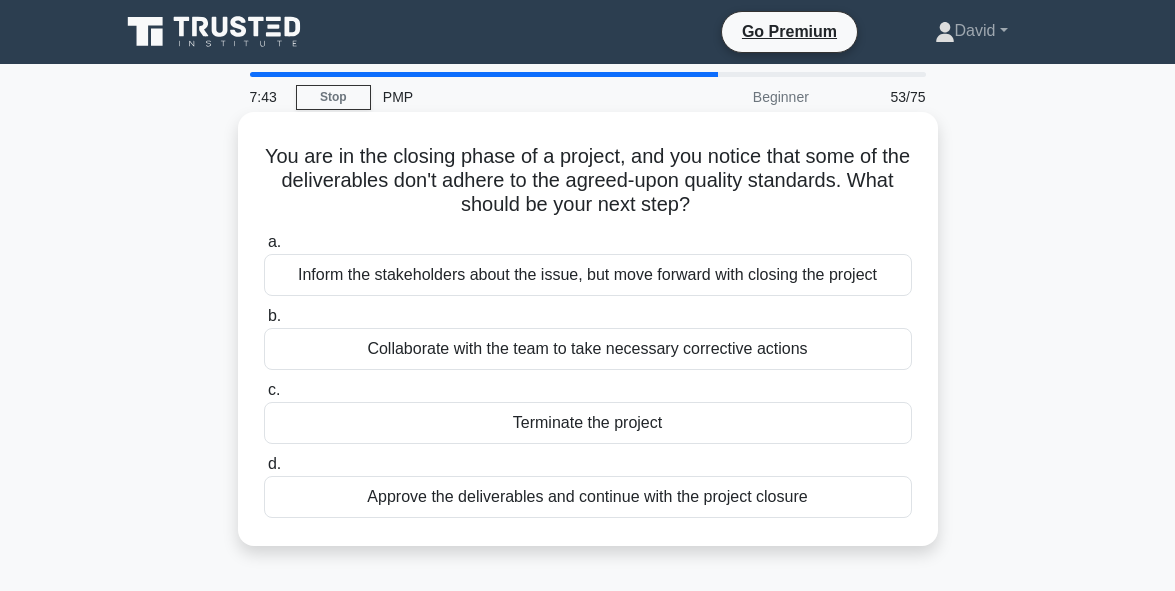 click on "Collaborate with the team to take necessary corrective actions" at bounding box center (588, 349) 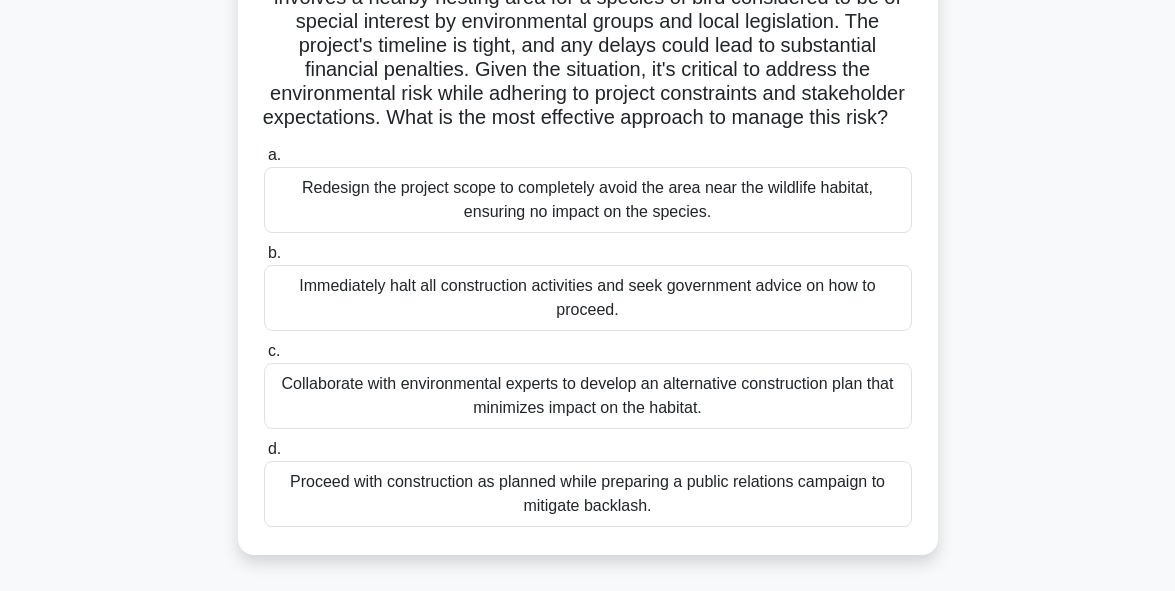 scroll, scrollTop: 280, scrollLeft: 0, axis: vertical 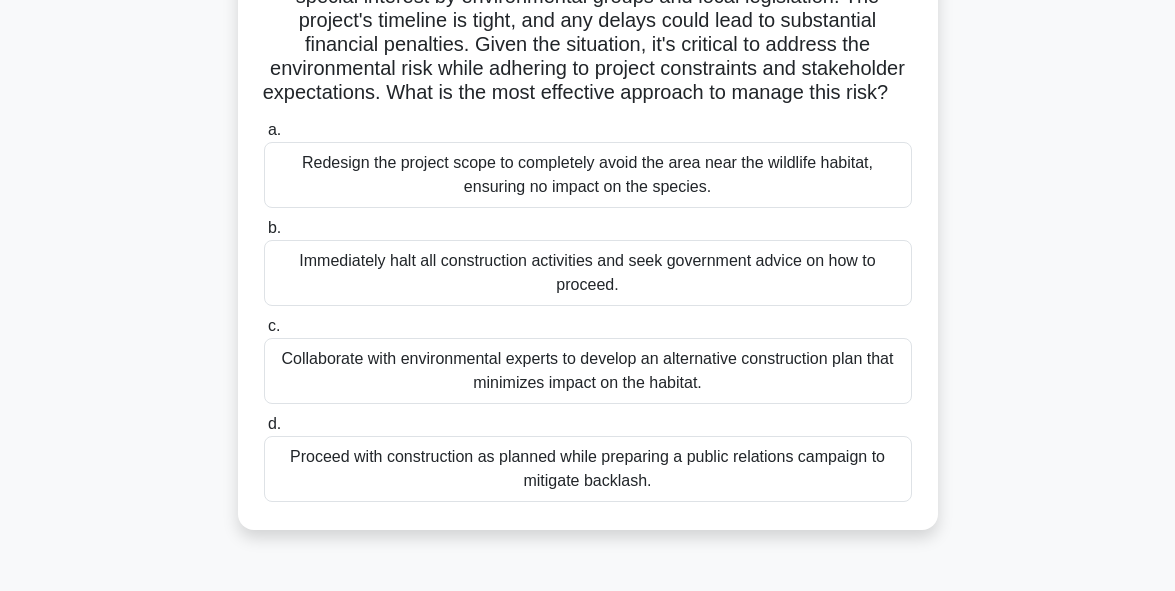 click on "Immediately halt all construction activities and seek government advice on how to proceed." at bounding box center (588, 273) 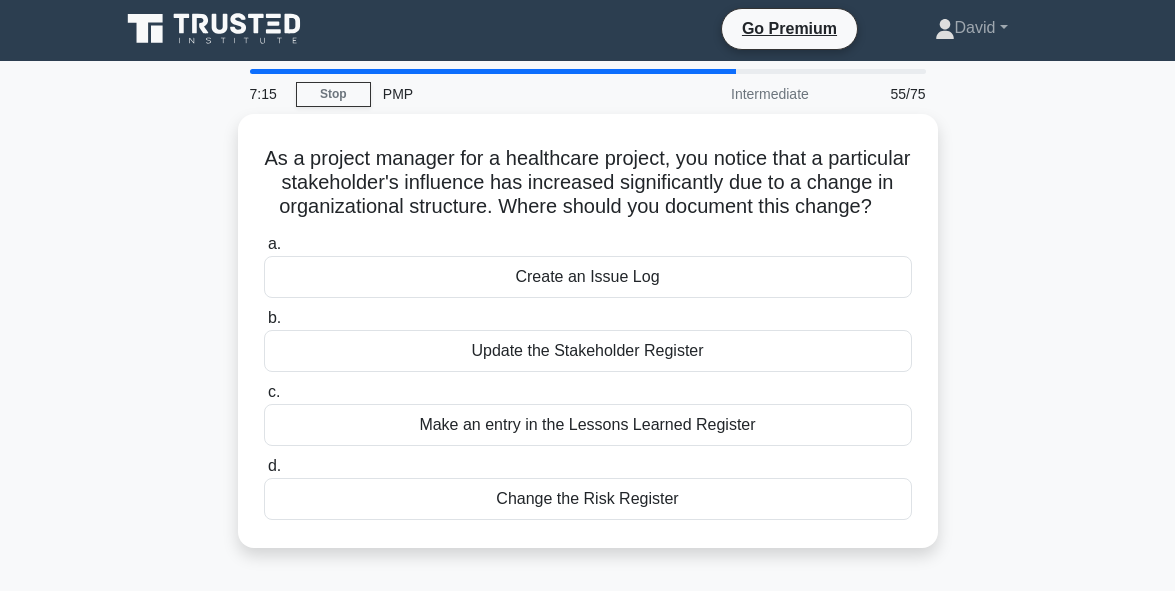 scroll, scrollTop: 0, scrollLeft: 0, axis: both 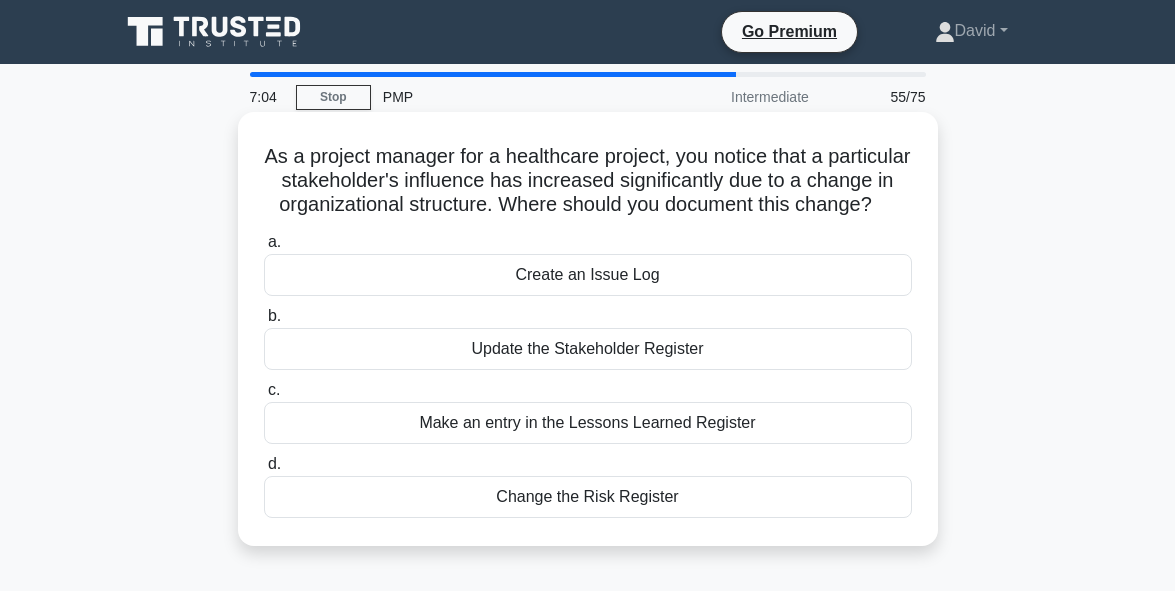 click on "Update the Stakeholder Register" at bounding box center [588, 349] 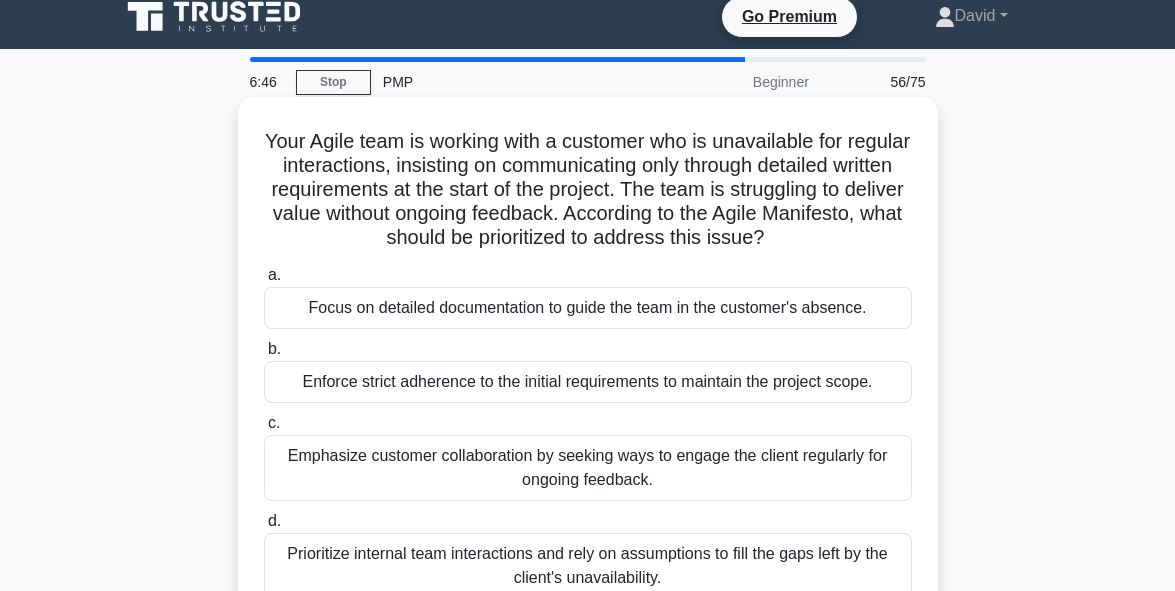 scroll, scrollTop: 40, scrollLeft: 0, axis: vertical 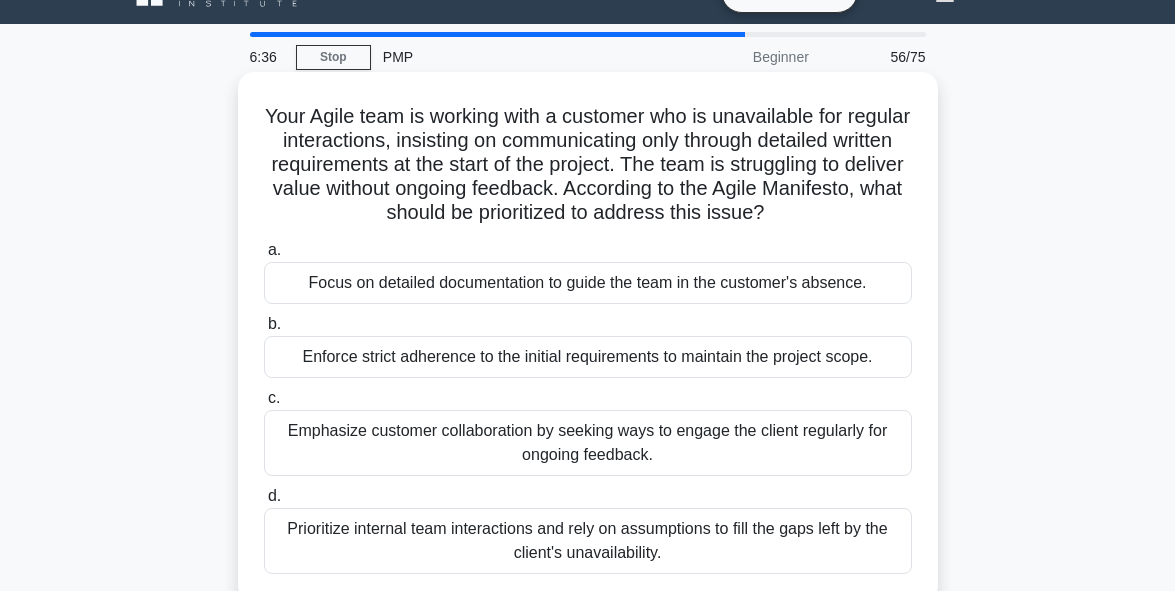 click on "Emphasize customer collaboration by seeking ways to engage the client regularly for ongoing feedback." at bounding box center (588, 443) 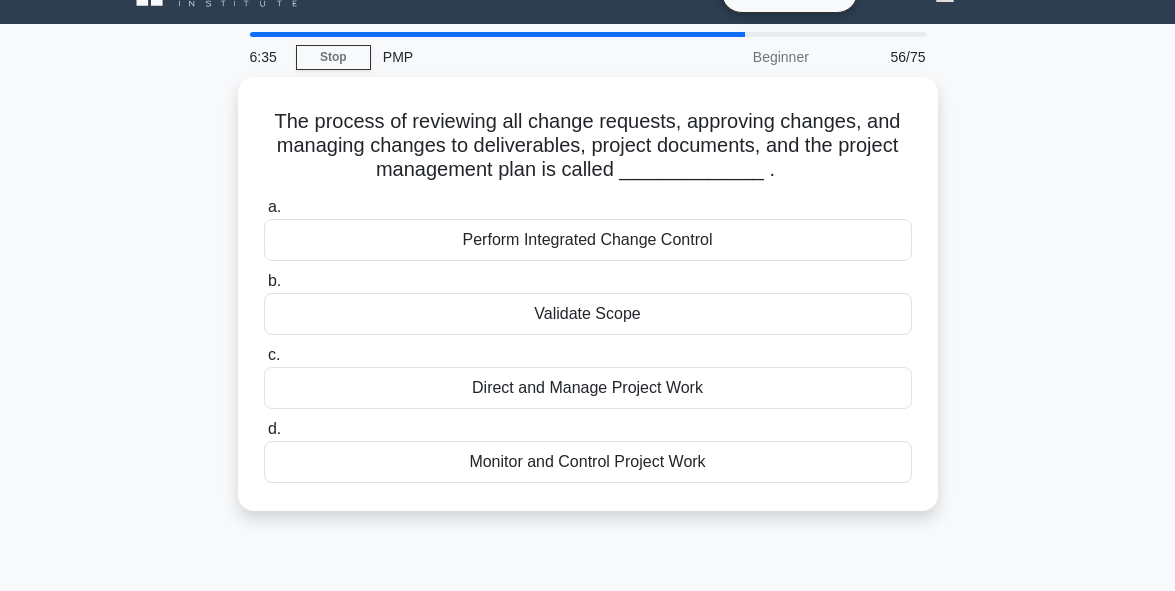 scroll, scrollTop: 0, scrollLeft: 0, axis: both 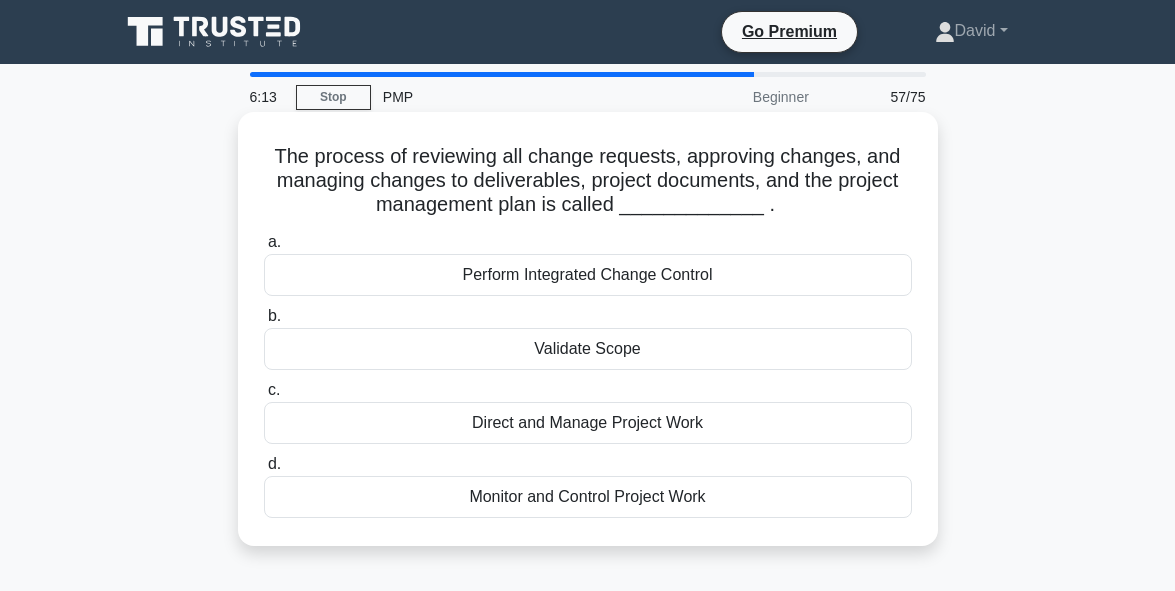 click on "Monitor and Control Project Work" at bounding box center [588, 497] 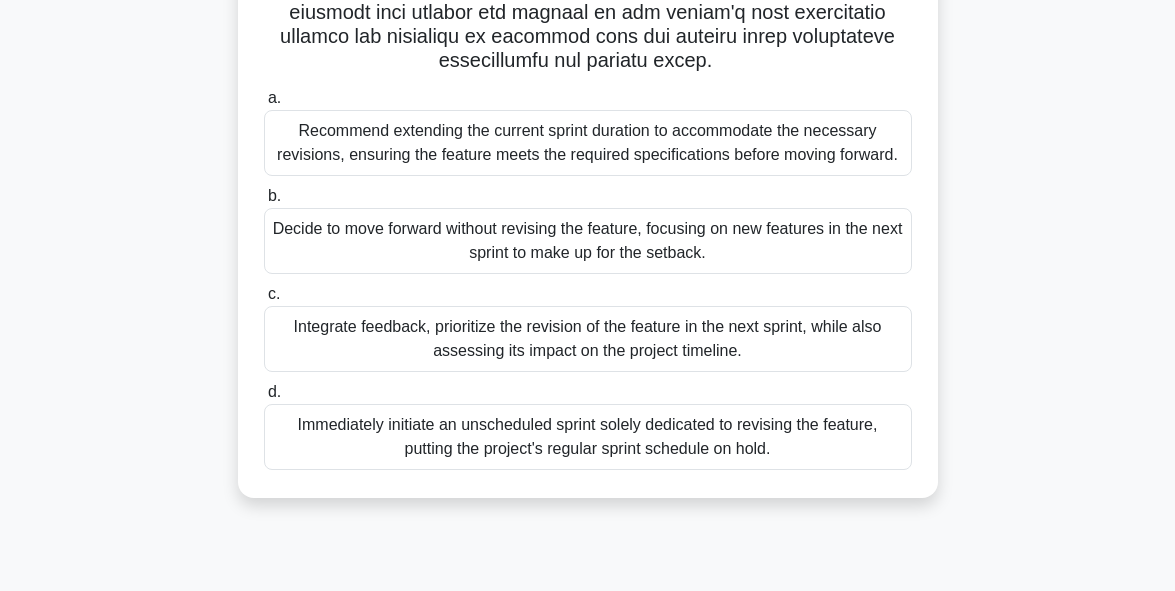 scroll, scrollTop: 489, scrollLeft: 0, axis: vertical 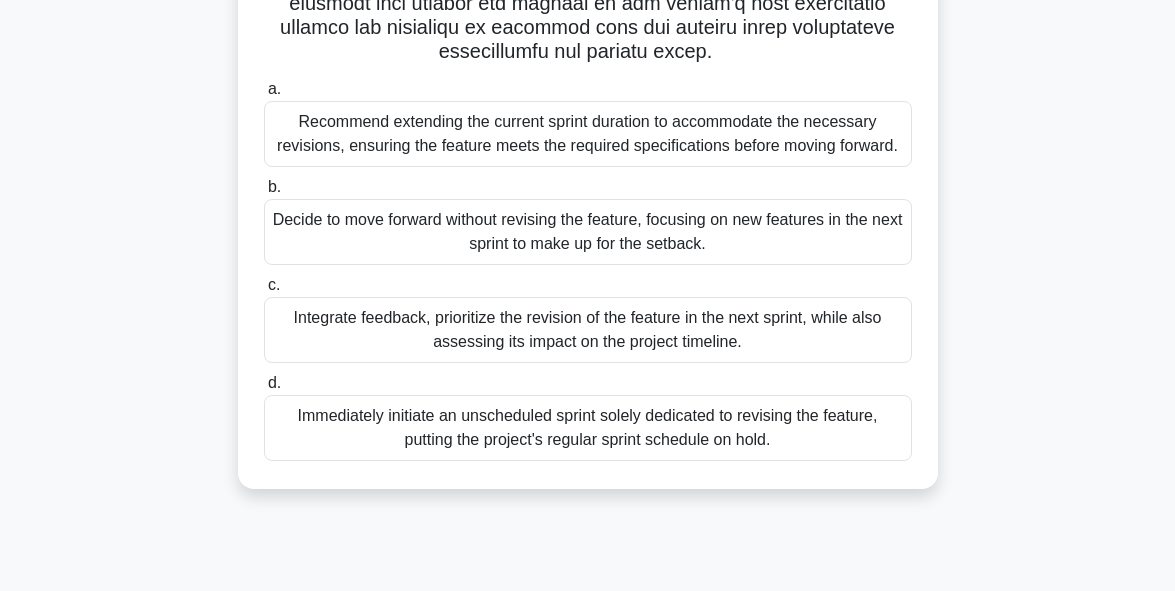 click on "Integrate feedback, prioritize the revision of the feature in the next sprint, while also assessing its impact on the project timeline." at bounding box center [588, 330] 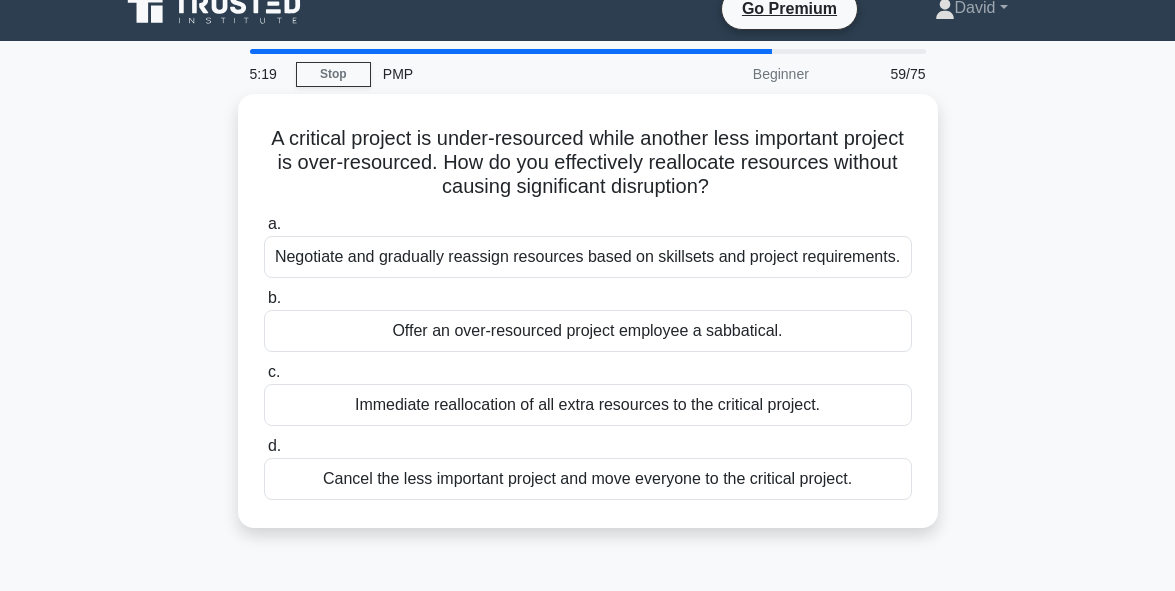 scroll, scrollTop: 0, scrollLeft: 0, axis: both 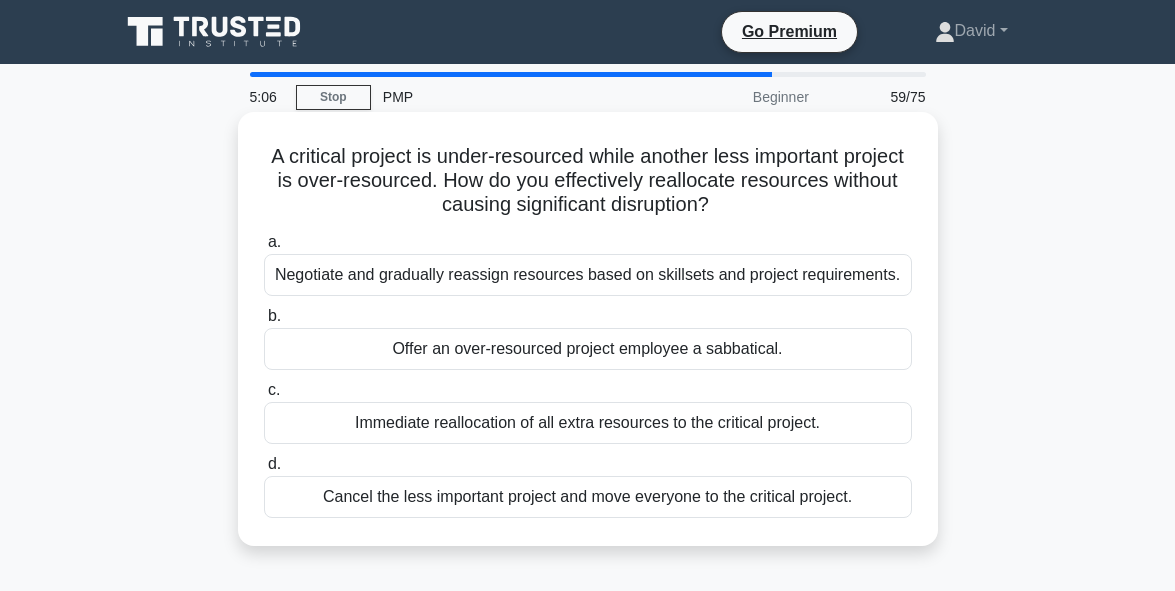 click on "Immediate reallocation of all extra resources to the critical project." at bounding box center [588, 423] 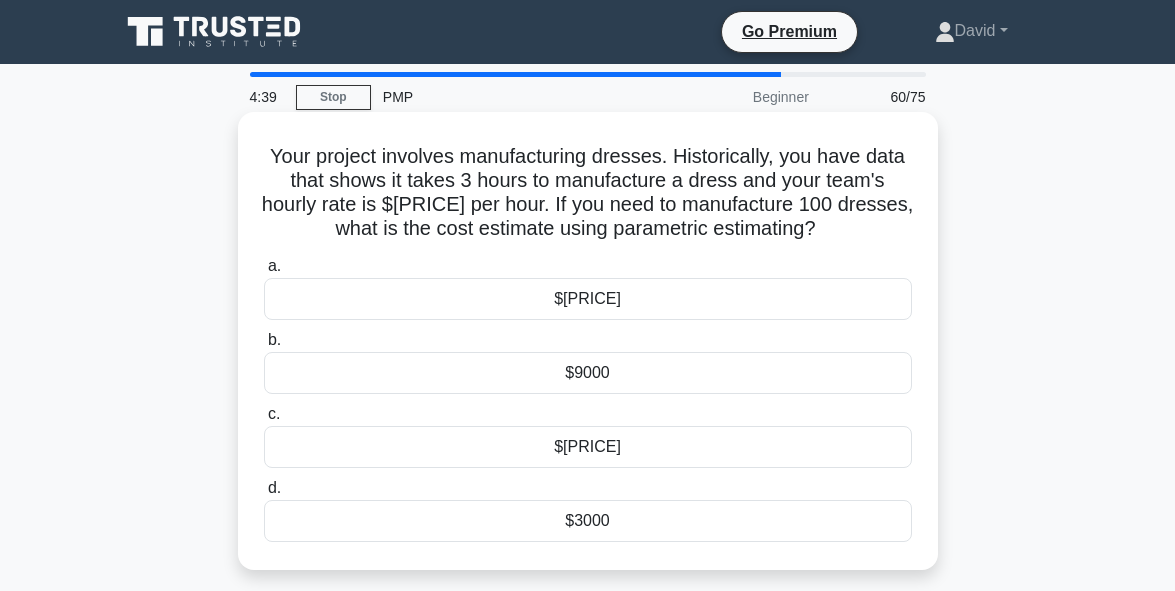 click on "$[PRICE]" at bounding box center (588, 447) 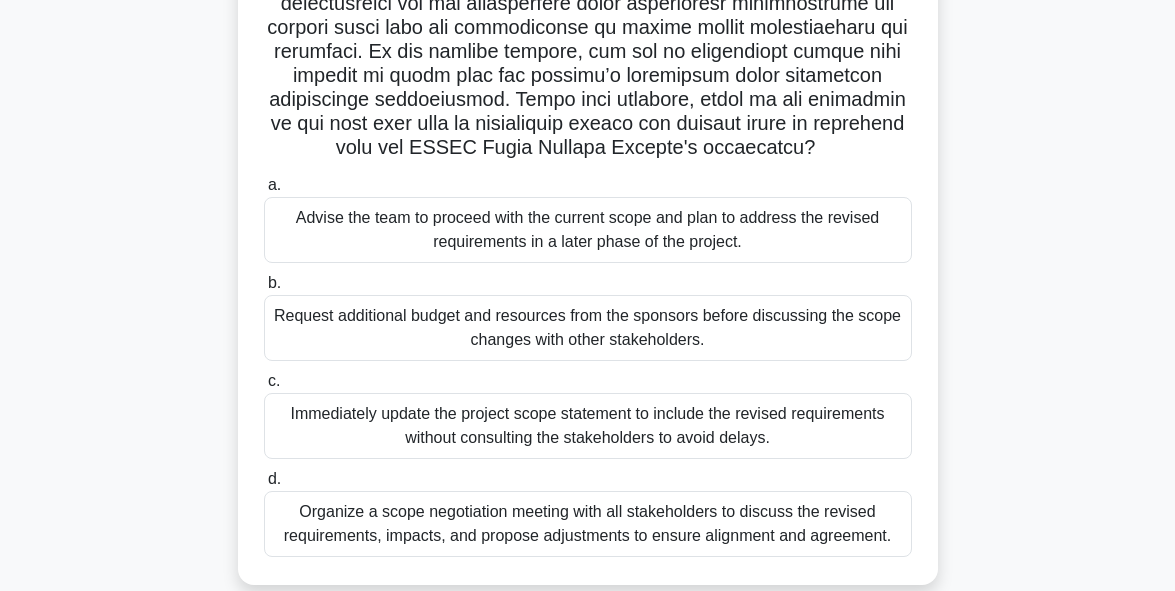 scroll, scrollTop: 400, scrollLeft: 0, axis: vertical 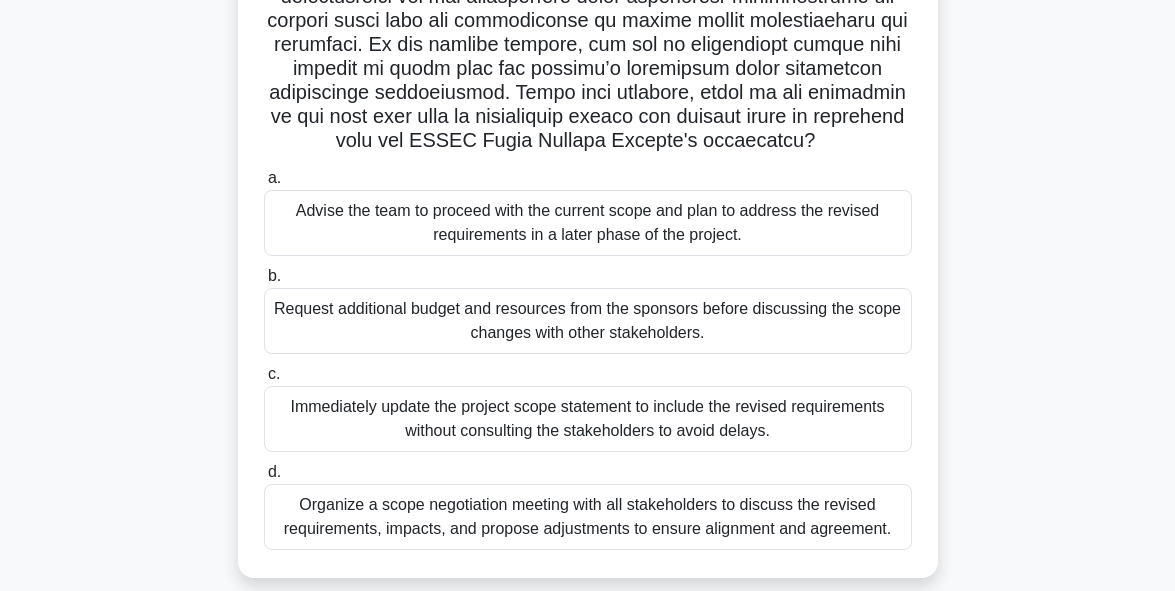 click on "Organize a scope negotiation meeting with all stakeholders to discuss the revised requirements, impacts, and propose adjustments to ensure alignment and agreement." at bounding box center (588, 517) 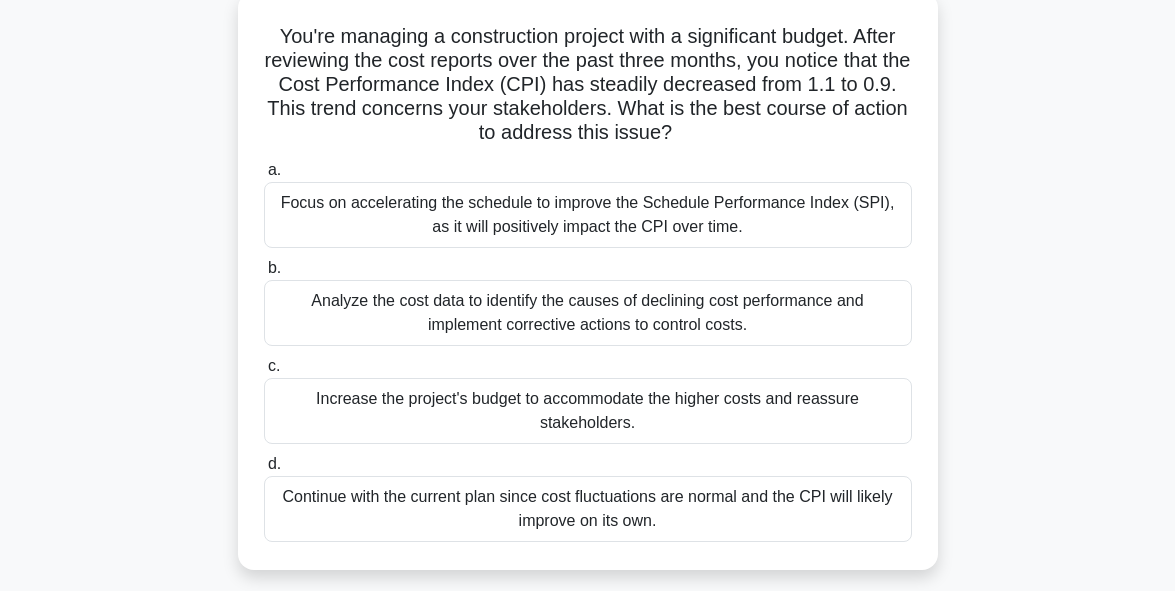 scroll, scrollTop: 160, scrollLeft: 0, axis: vertical 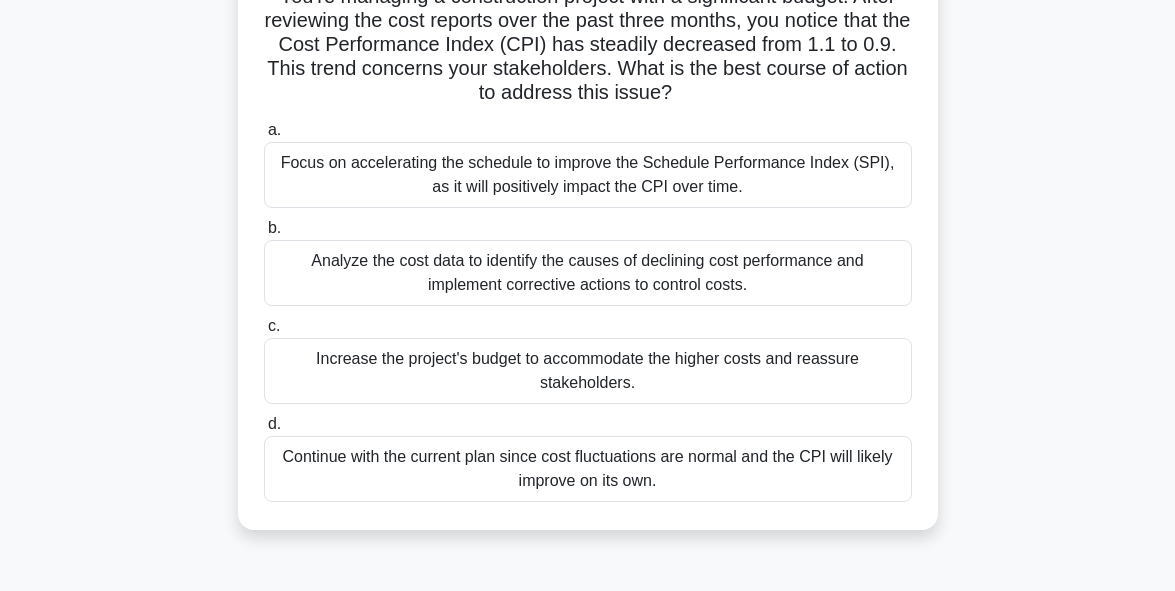 click on "Analyze the cost data to identify the causes of declining cost performance and implement corrective actions to control costs." at bounding box center (588, 273) 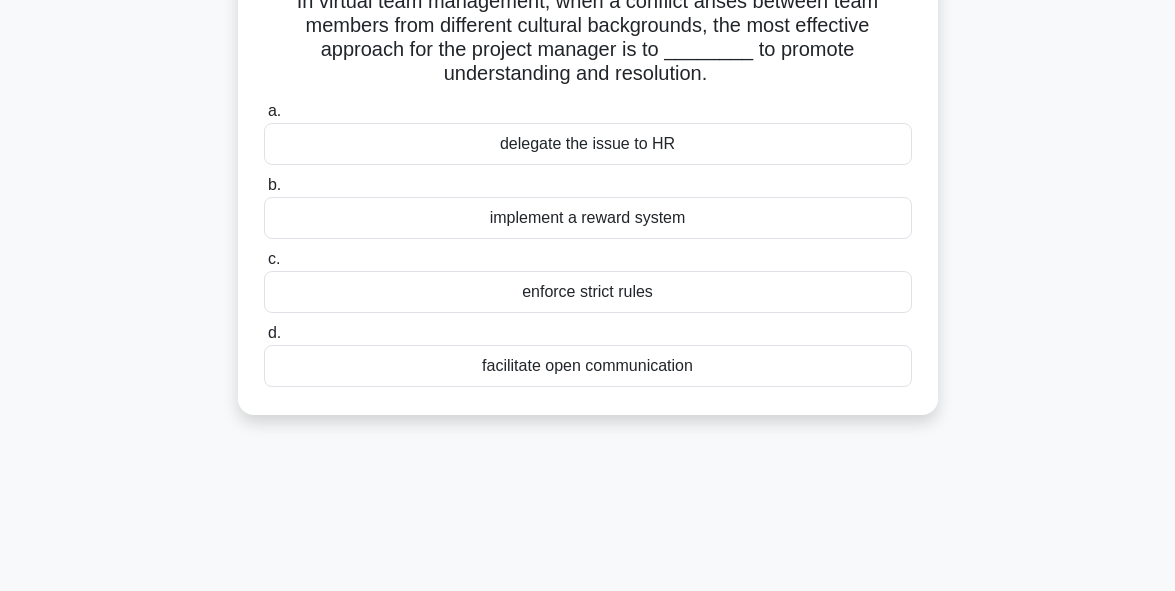 scroll, scrollTop: 0, scrollLeft: 0, axis: both 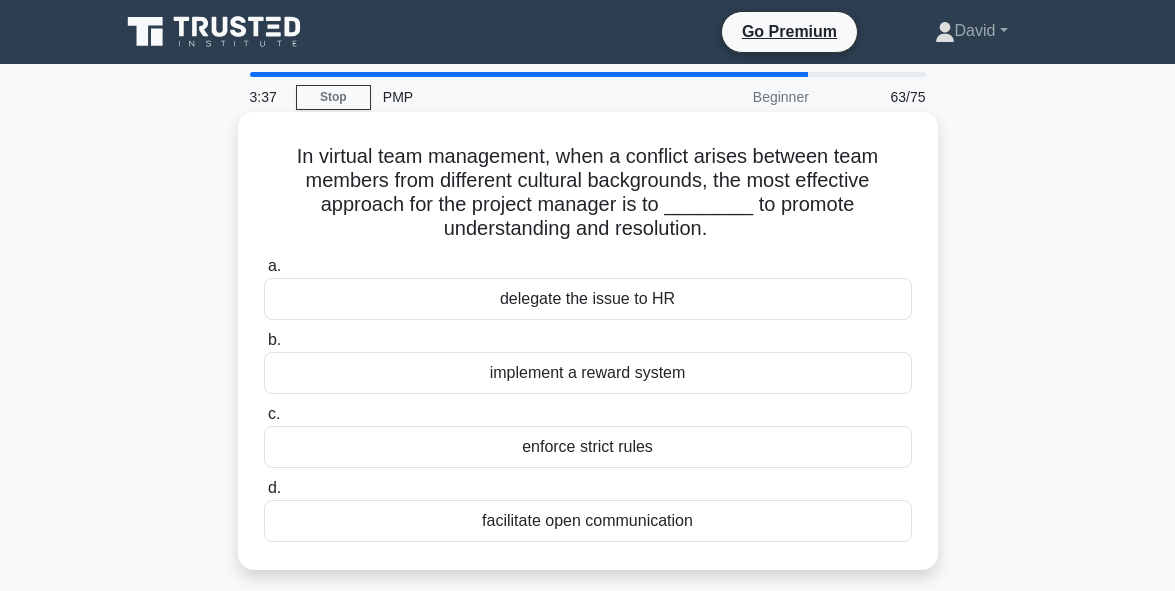 click on "facilitate open communication" at bounding box center [588, 521] 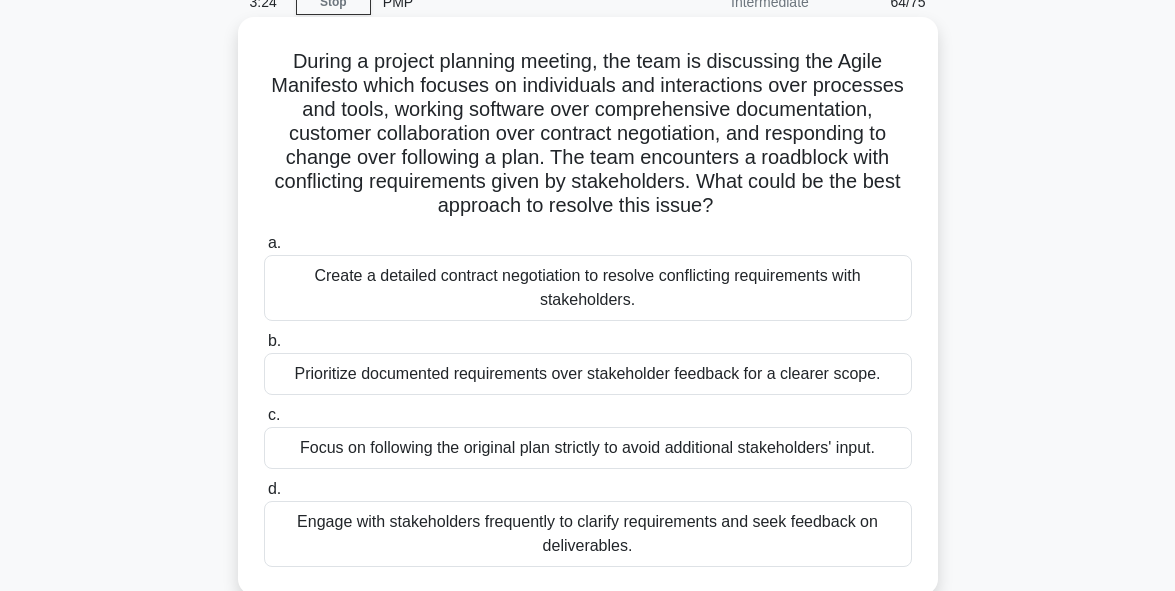scroll, scrollTop: 120, scrollLeft: 0, axis: vertical 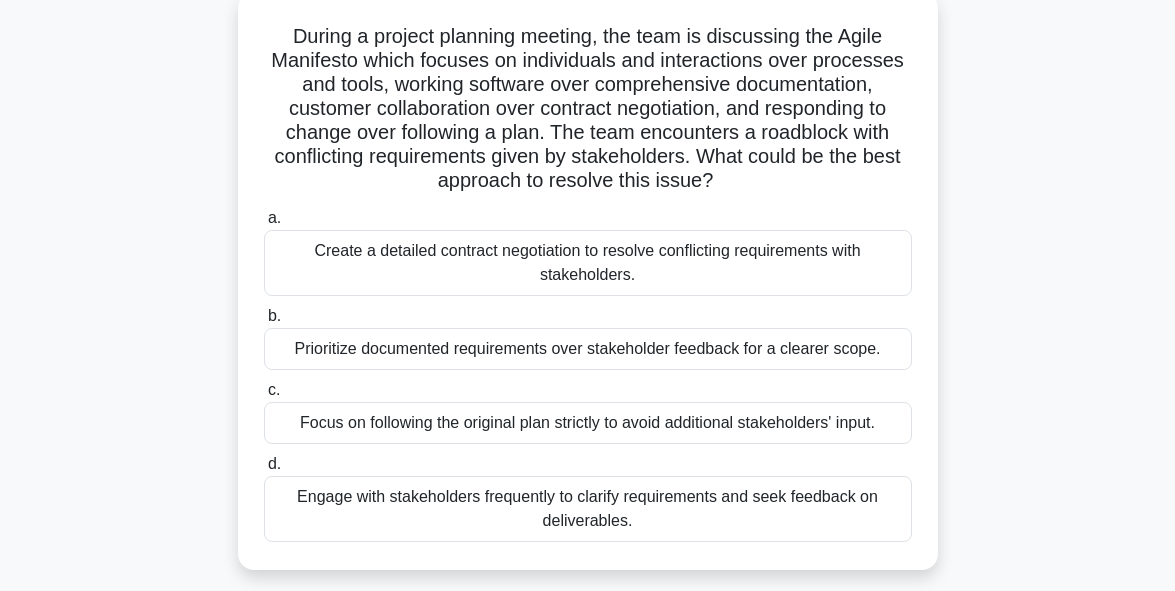 click on "Engage with stakeholders frequently to clarify requirements and seek feedback on deliverables." at bounding box center [588, 509] 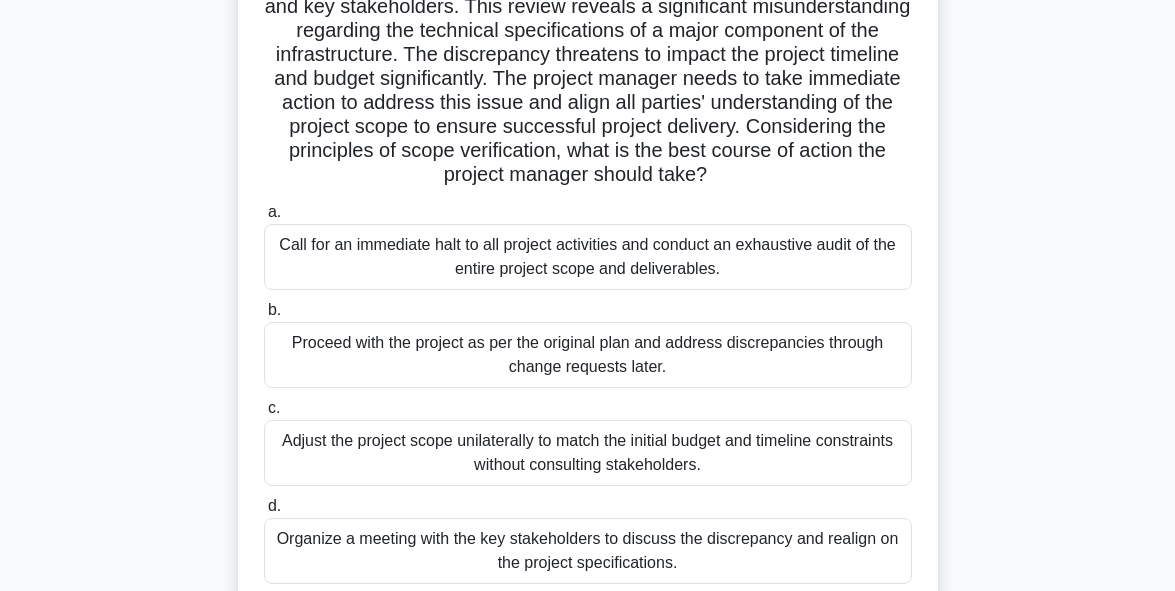 scroll, scrollTop: 200, scrollLeft: 0, axis: vertical 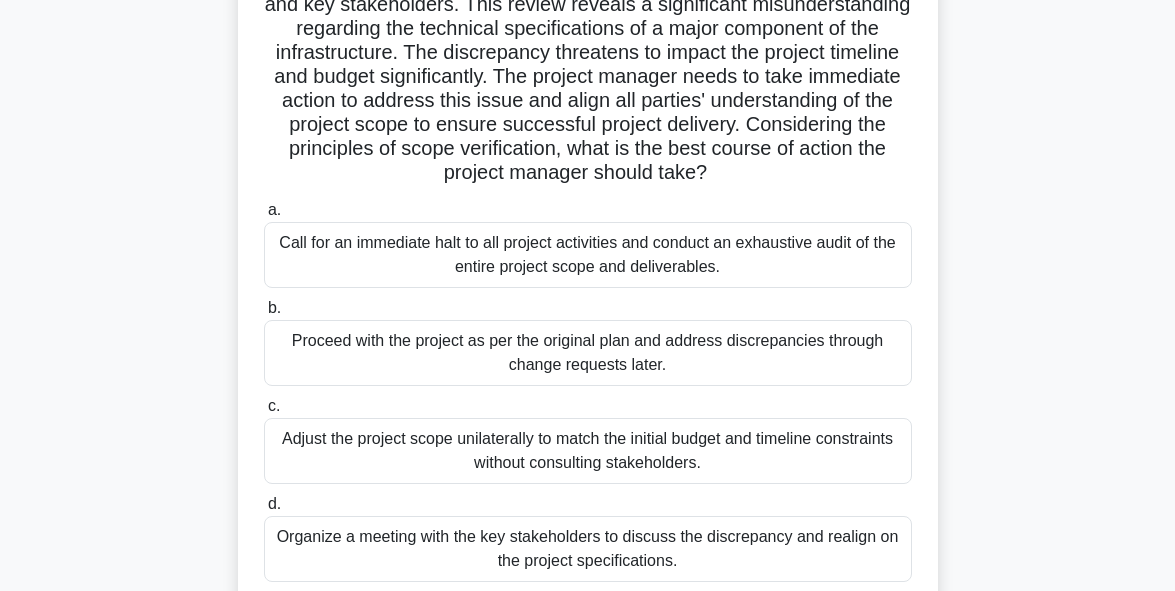 click on "Call for an immediate halt to all project activities and conduct an exhaustive audit of the entire project scope and deliverables." at bounding box center [588, 255] 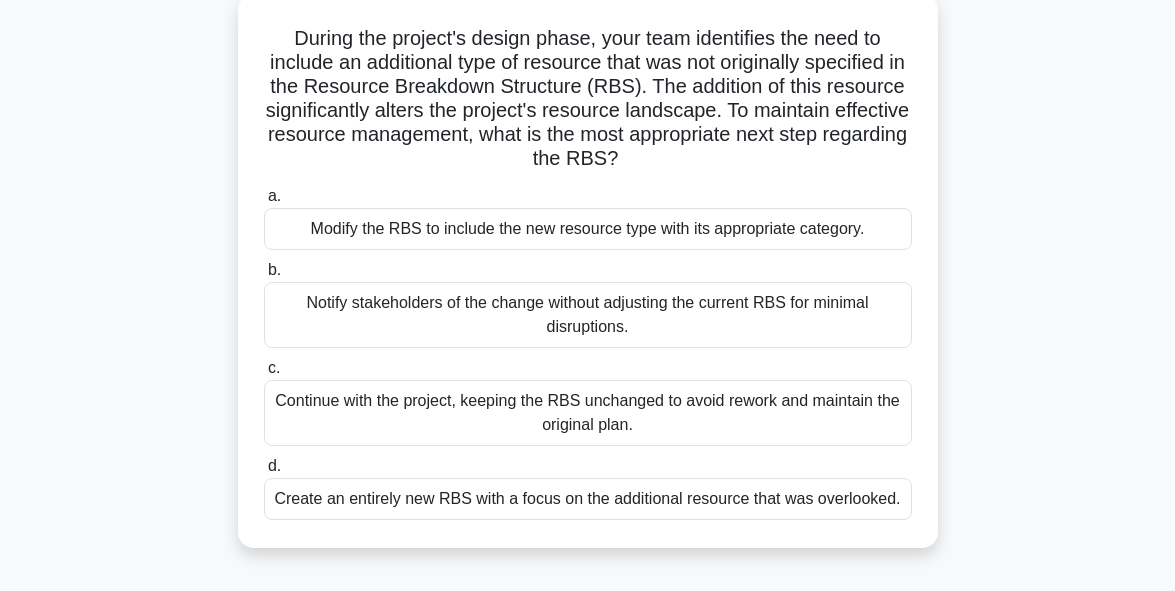 scroll, scrollTop: 120, scrollLeft: 0, axis: vertical 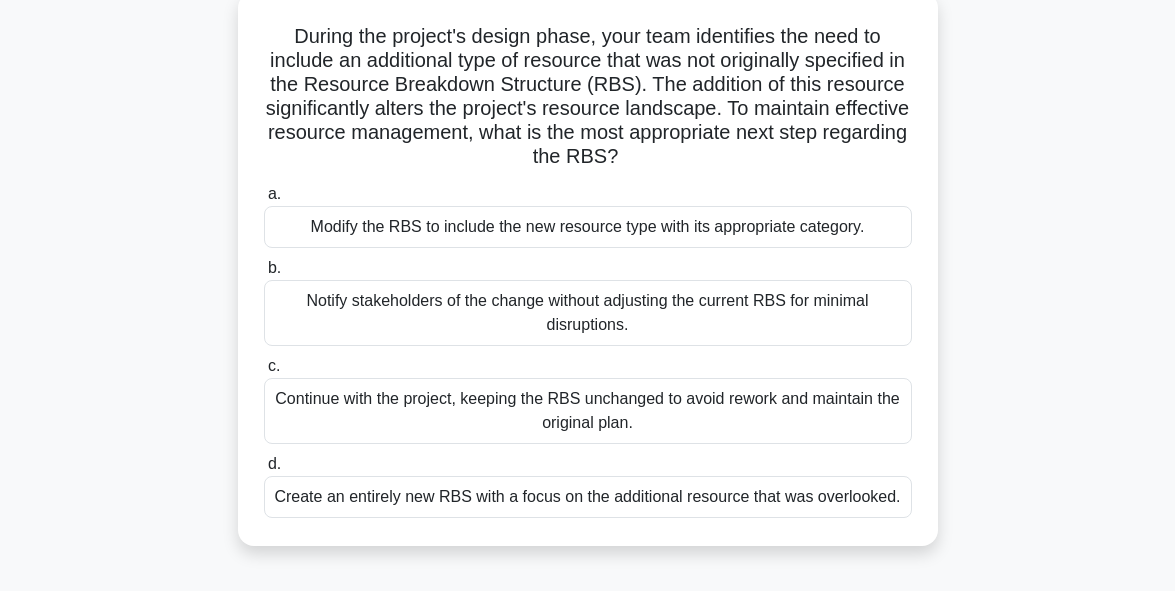 click on "Notify stakeholders of the change without adjusting the current RBS for minimal disruptions." at bounding box center (588, 313) 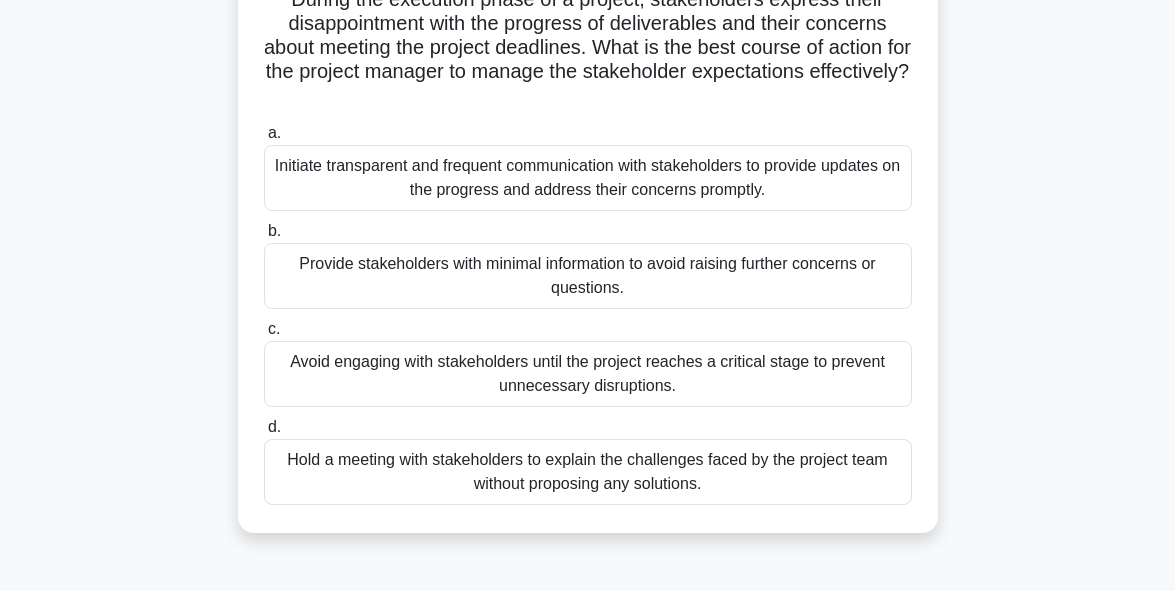 scroll, scrollTop: 160, scrollLeft: 0, axis: vertical 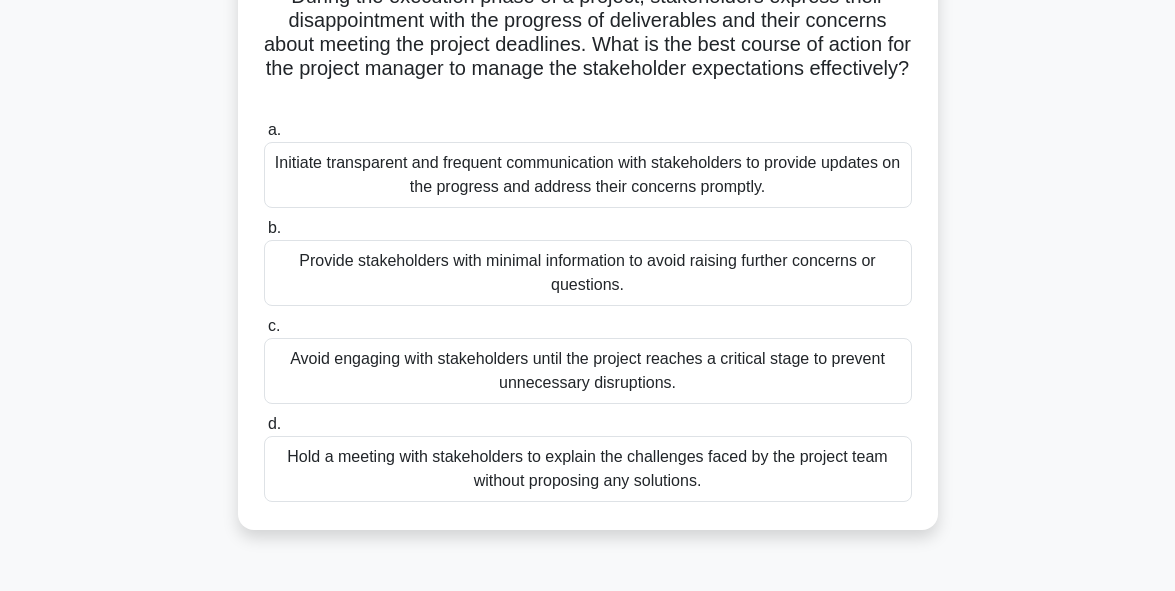 click on "Initiate transparent and frequent communication with stakeholders to provide updates on the progress and address their concerns promptly." at bounding box center [588, 175] 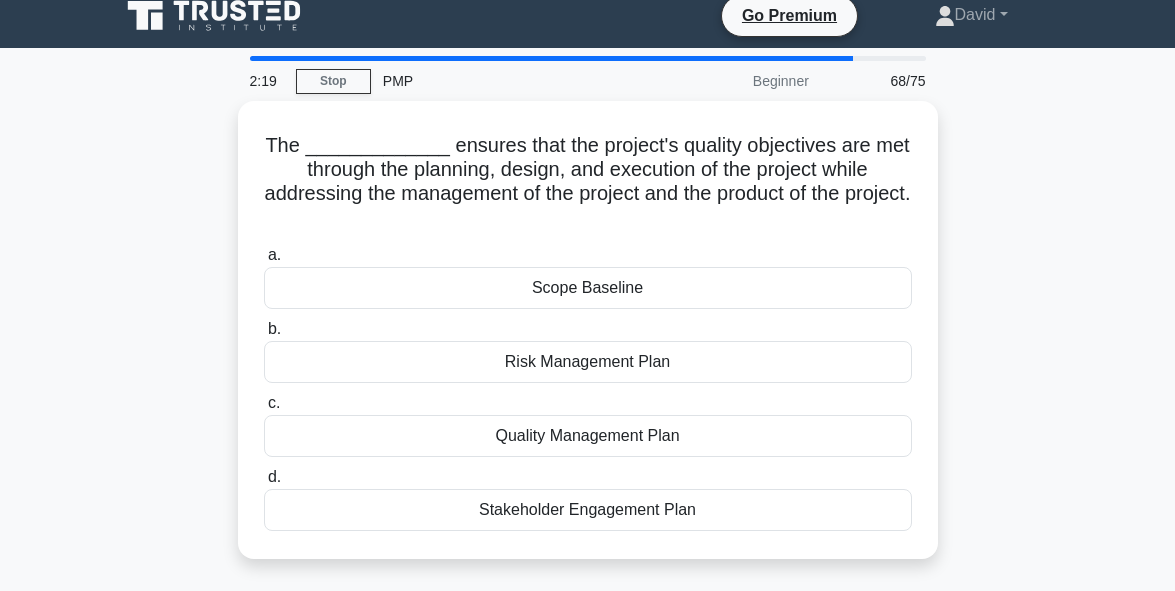 scroll, scrollTop: 0, scrollLeft: 0, axis: both 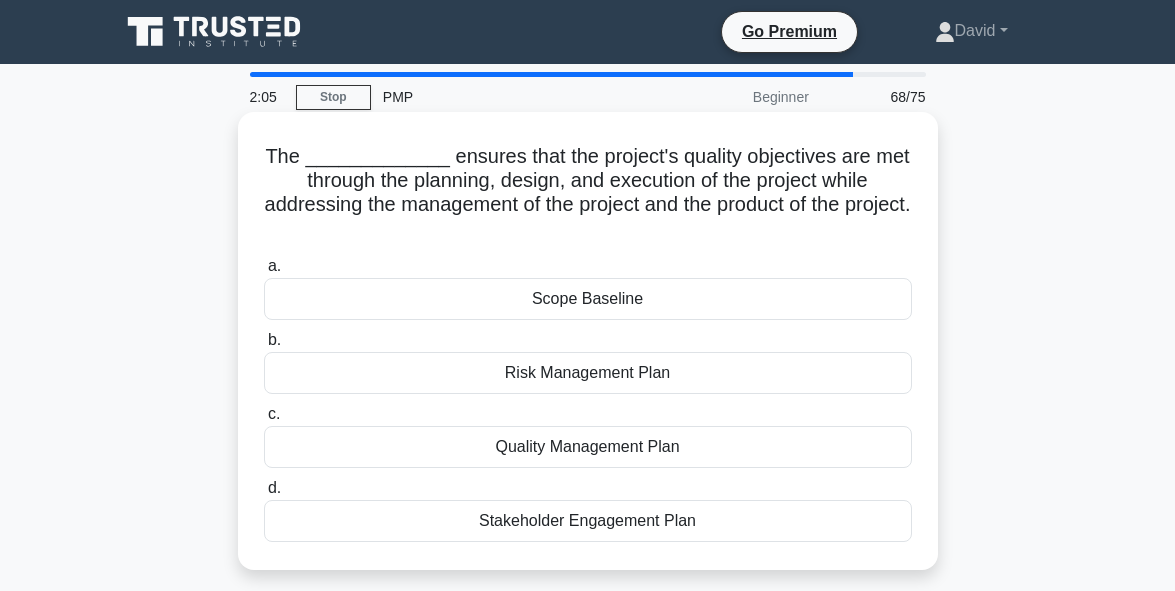 click on "Quality Management Plan" at bounding box center (588, 447) 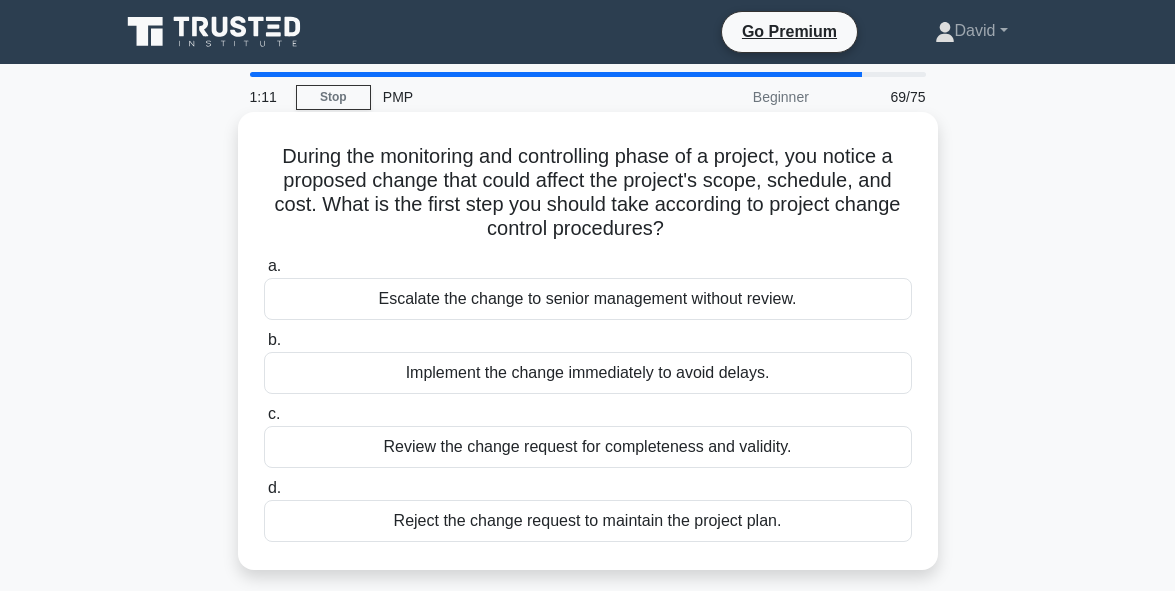 click on "Review the change request for completeness and validity." at bounding box center (588, 447) 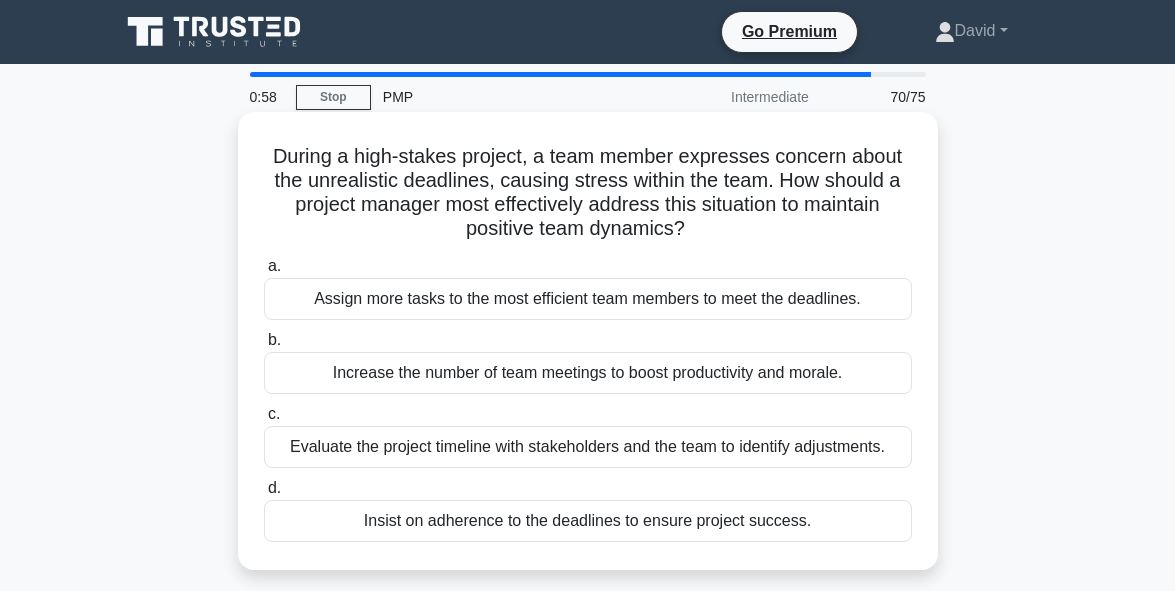 click on "a.
Assign more tasks to the most efficient team members to meet the deadlines.
b.
Increase the number of team meetings to boost productivity and morale.
c. d." at bounding box center (588, 398) 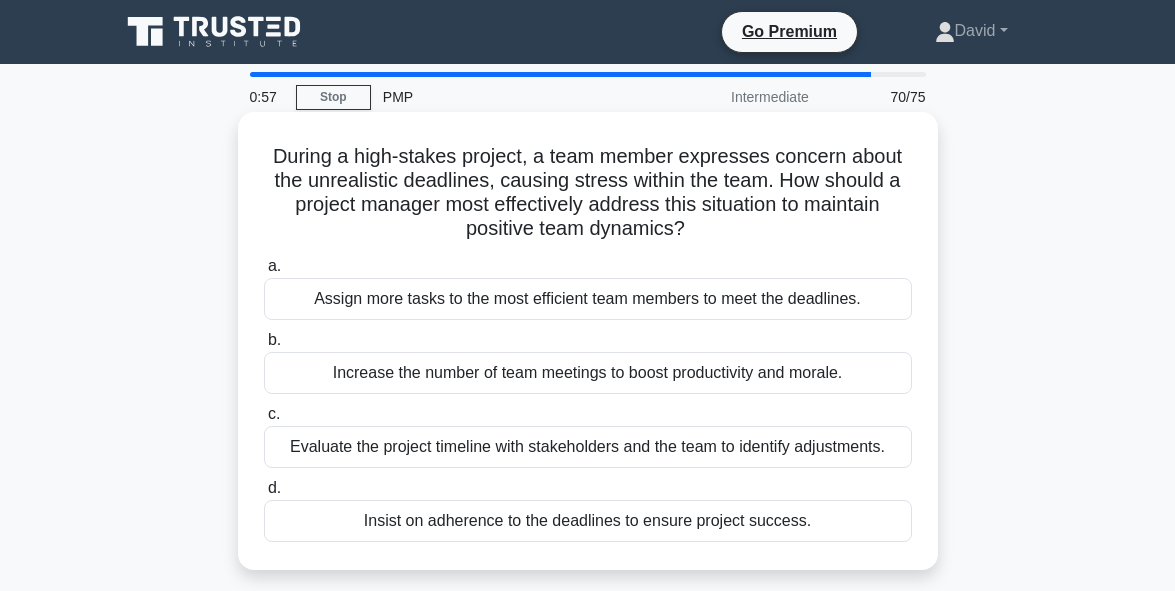 click on "Evaluate the project timeline with stakeholders and the team to identify adjustments." at bounding box center [588, 447] 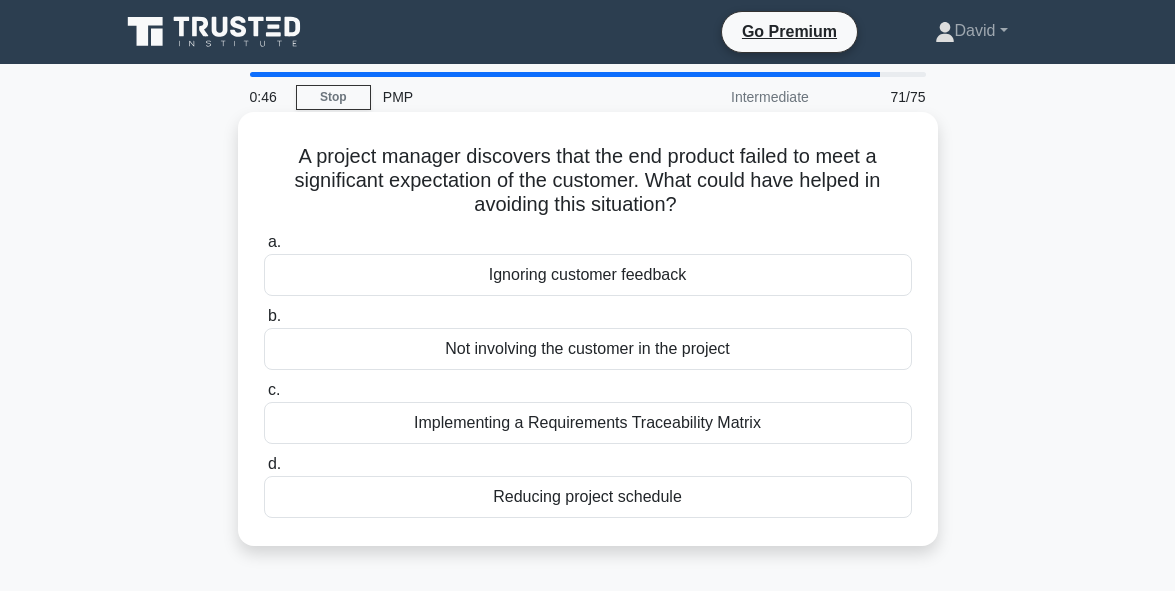 click on "Implementing a Requirements Traceability Matrix" at bounding box center [588, 423] 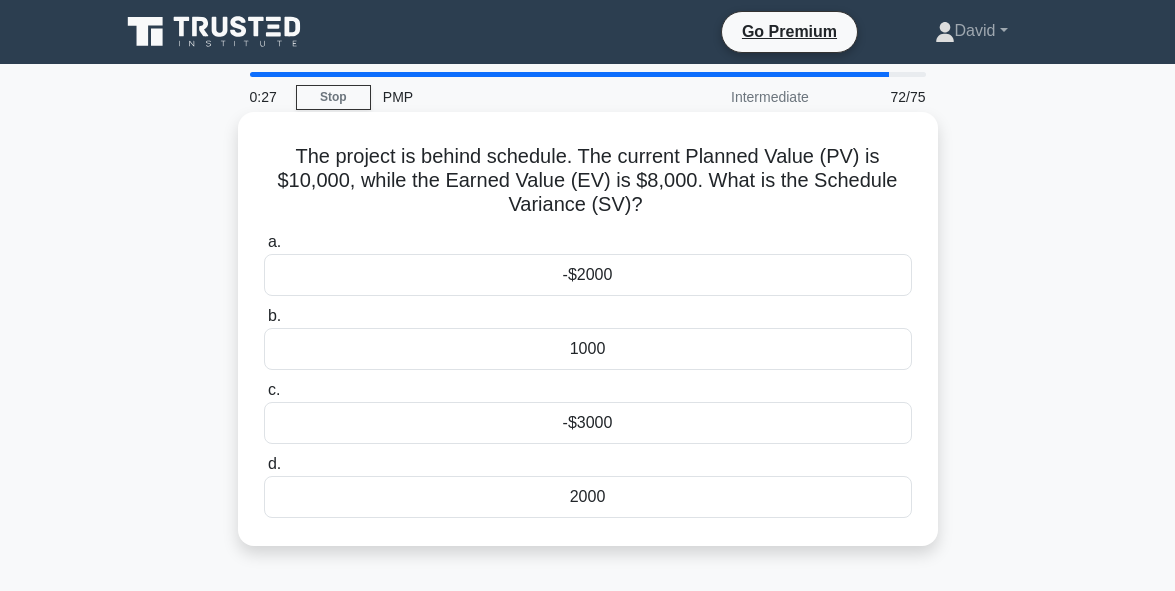 click on "2000" at bounding box center [588, 497] 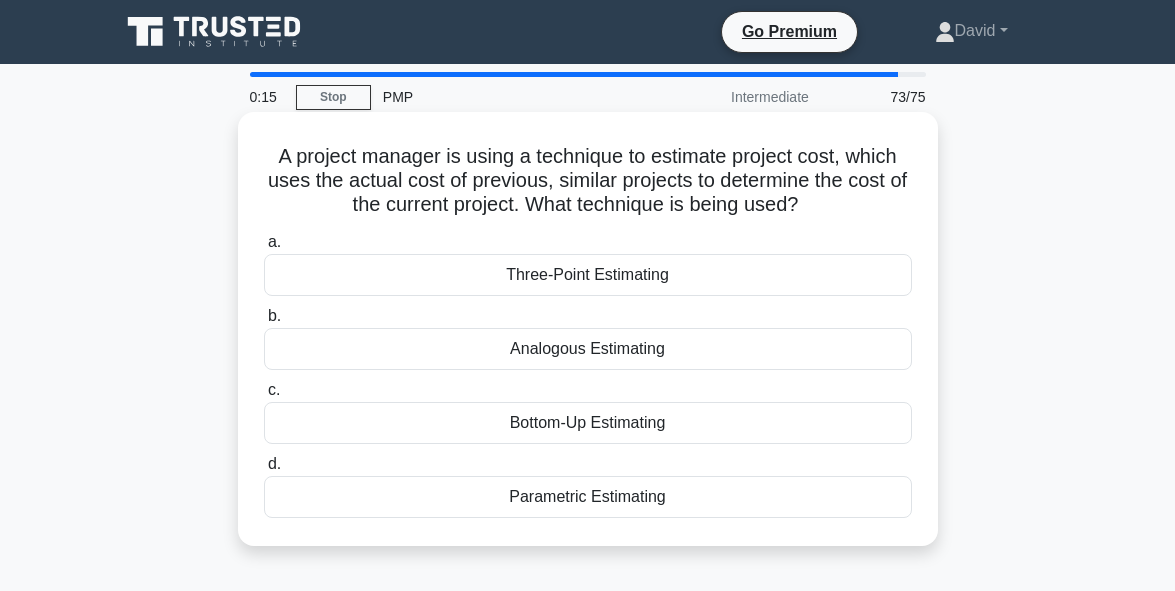 click on "Parametric Estimating" at bounding box center [588, 497] 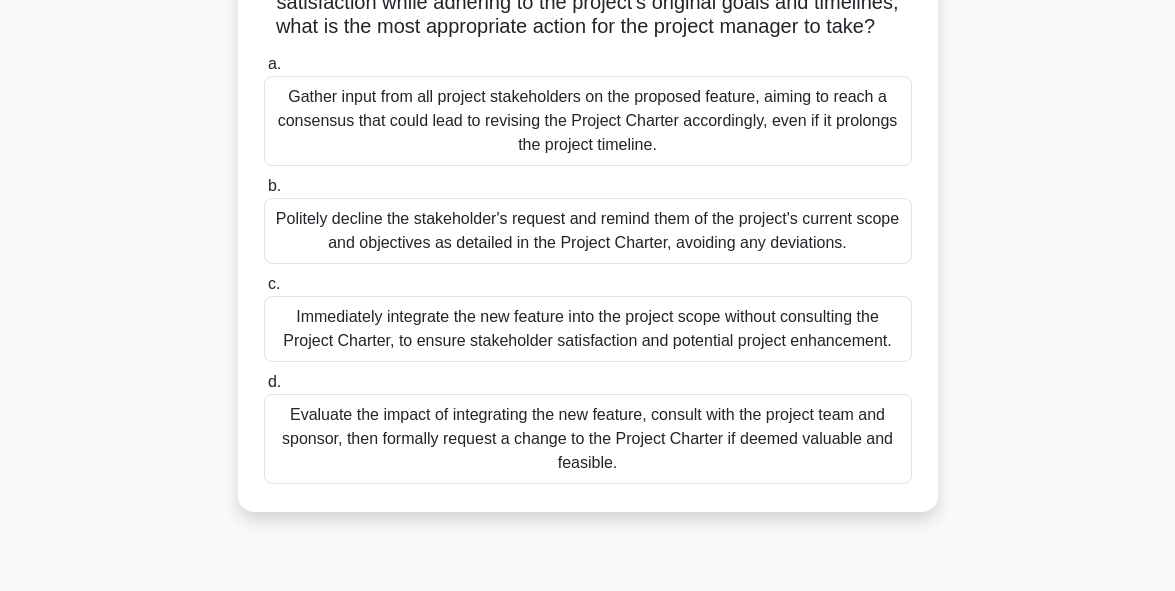 scroll, scrollTop: 400, scrollLeft: 0, axis: vertical 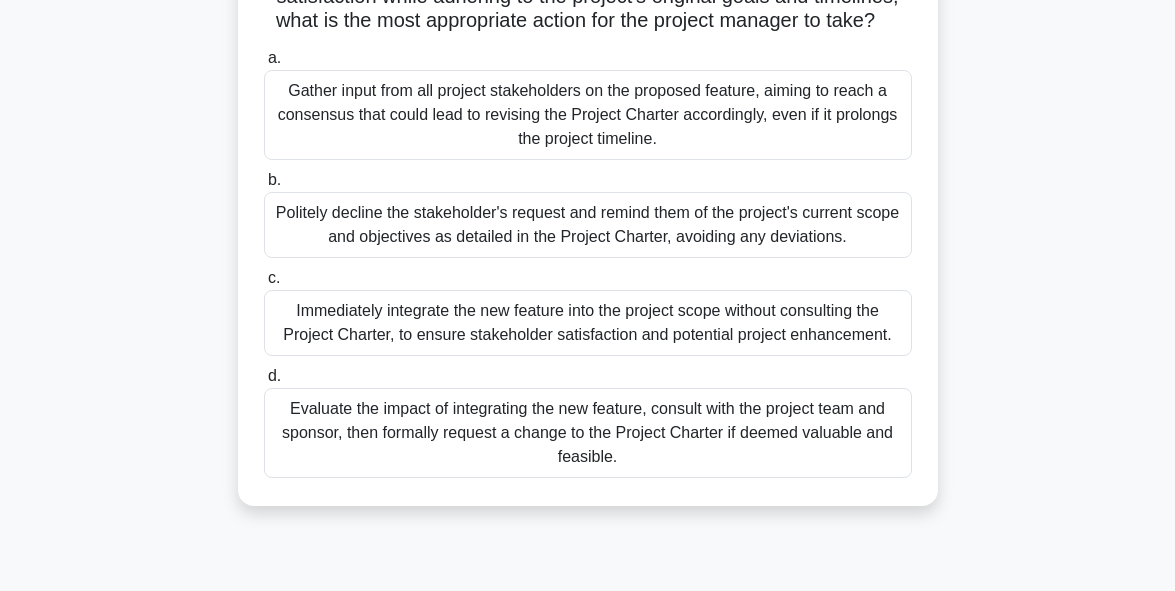 click on "Immediately integrate the new feature into the project scope without consulting the Project Charter, to ensure stakeholder satisfaction and potential project enhancement." at bounding box center [588, 323] 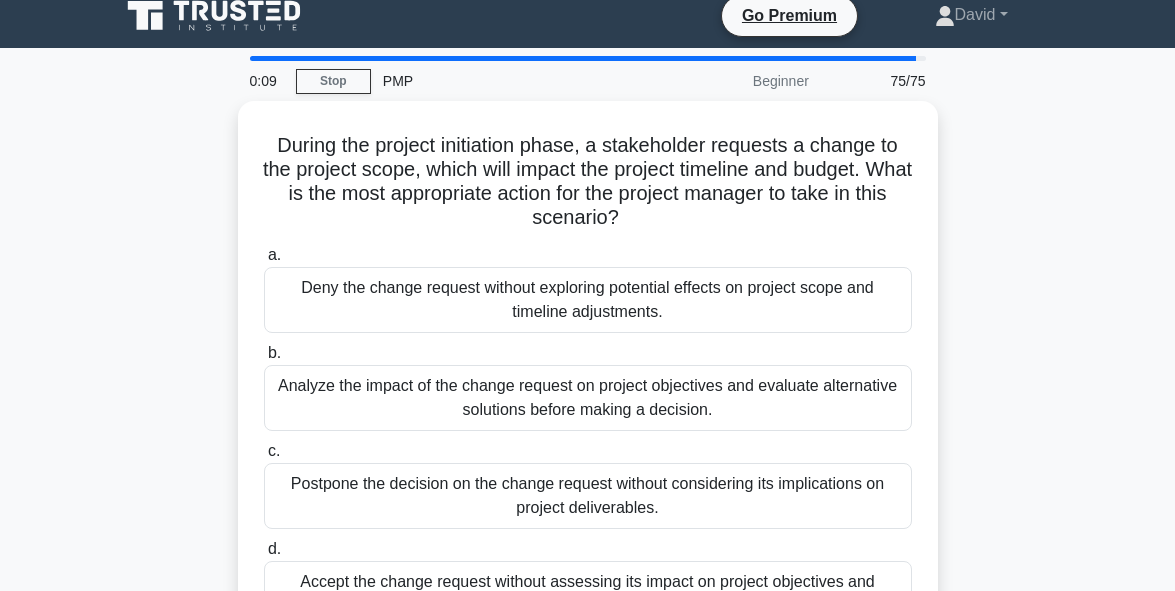 scroll, scrollTop: 0, scrollLeft: 0, axis: both 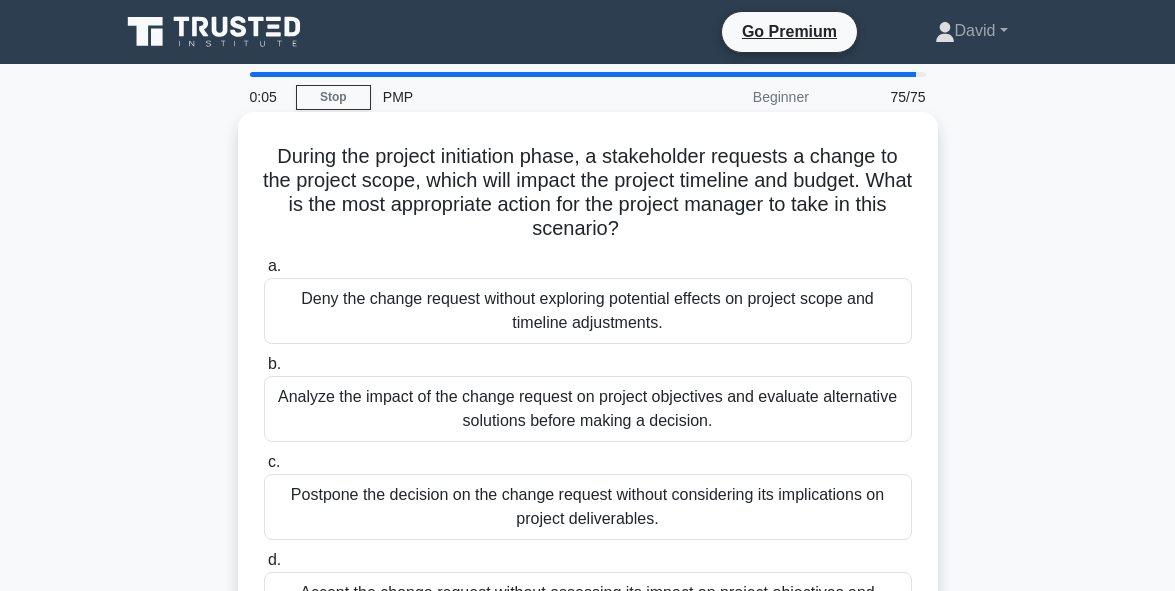 click on "Deny the change request without exploring potential effects on project scope and timeline adjustments." at bounding box center (588, 311) 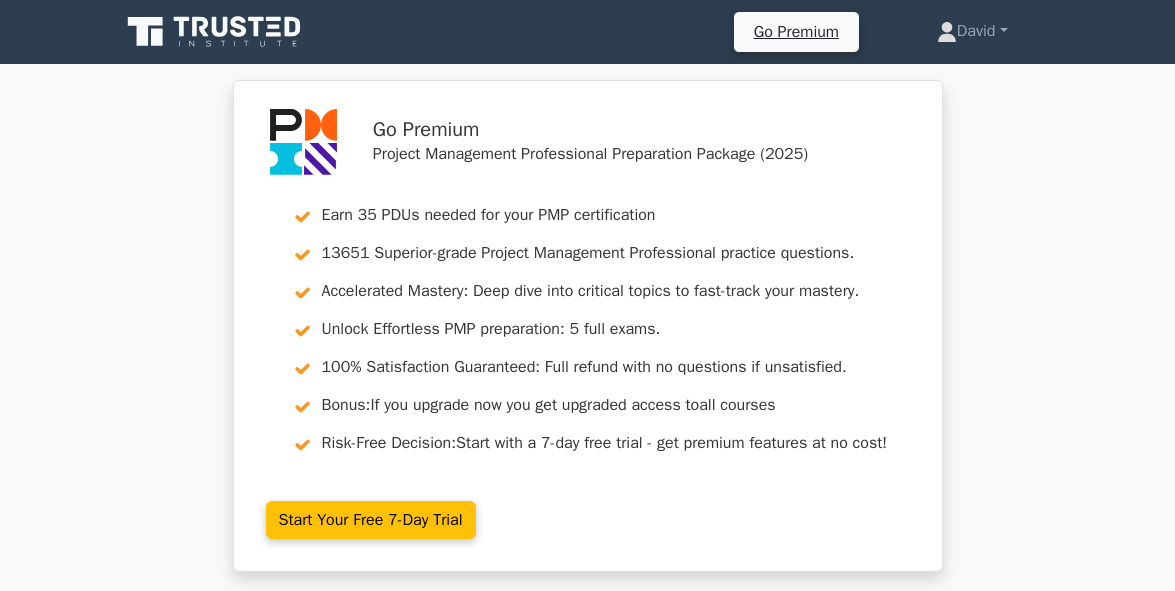 scroll, scrollTop: 360, scrollLeft: 0, axis: vertical 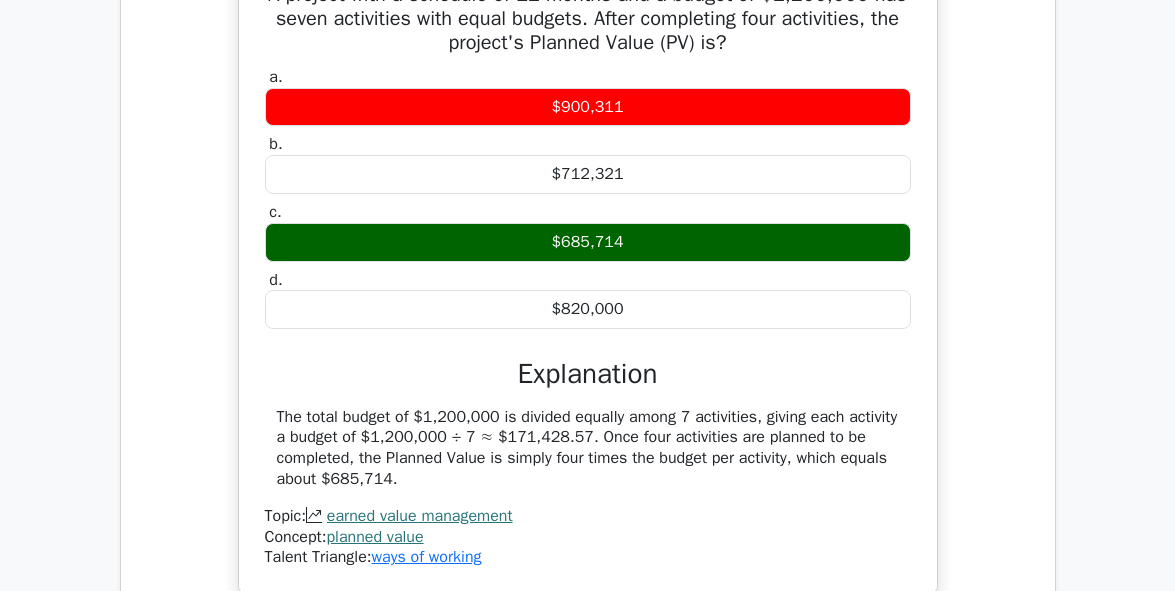 click on "Concept:
planned value" at bounding box center [588, 537] 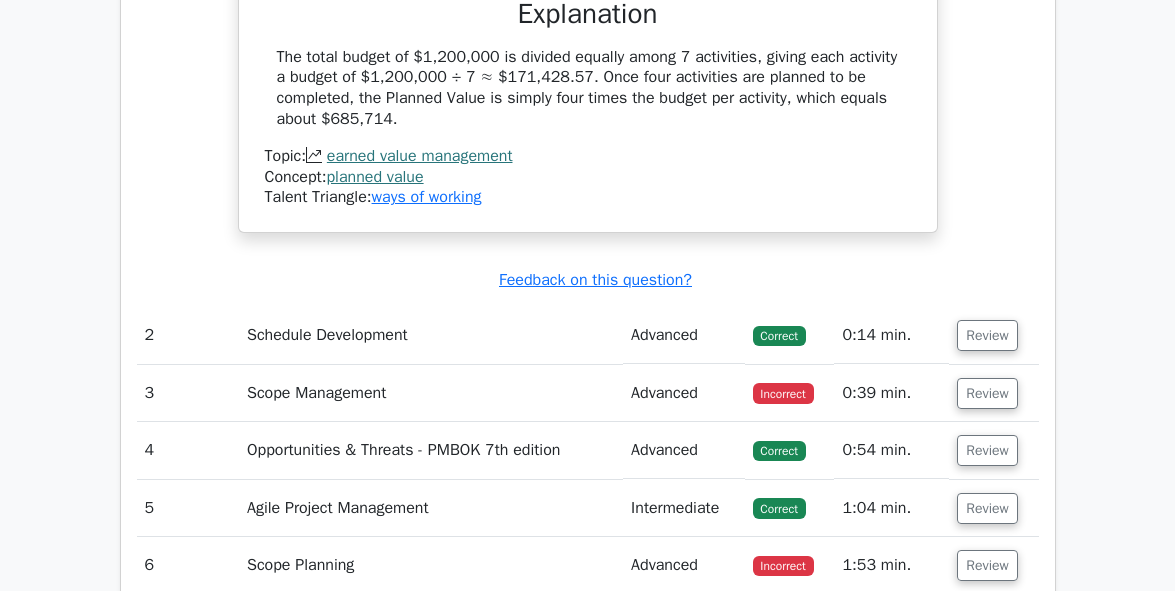 scroll, scrollTop: 3720, scrollLeft: 0, axis: vertical 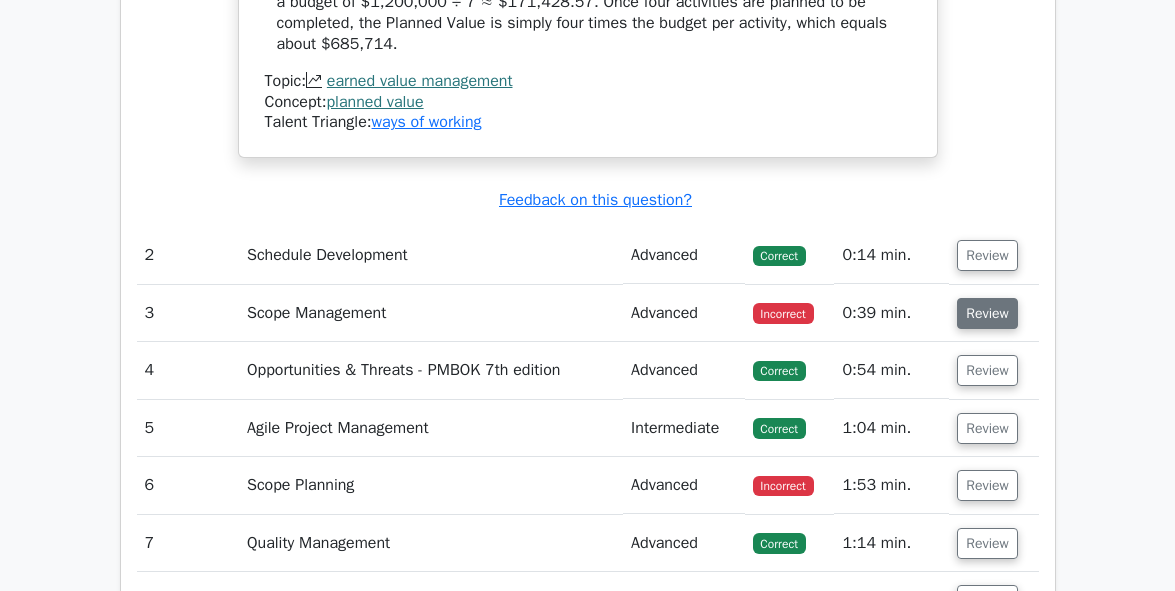 click on "Review" at bounding box center (987, 313) 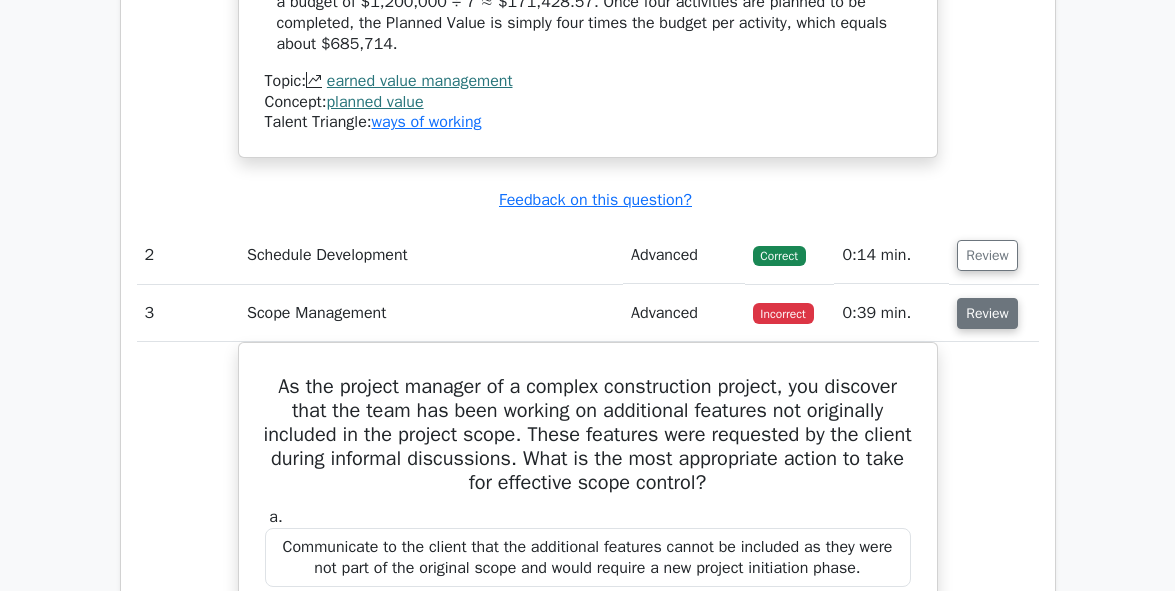 type 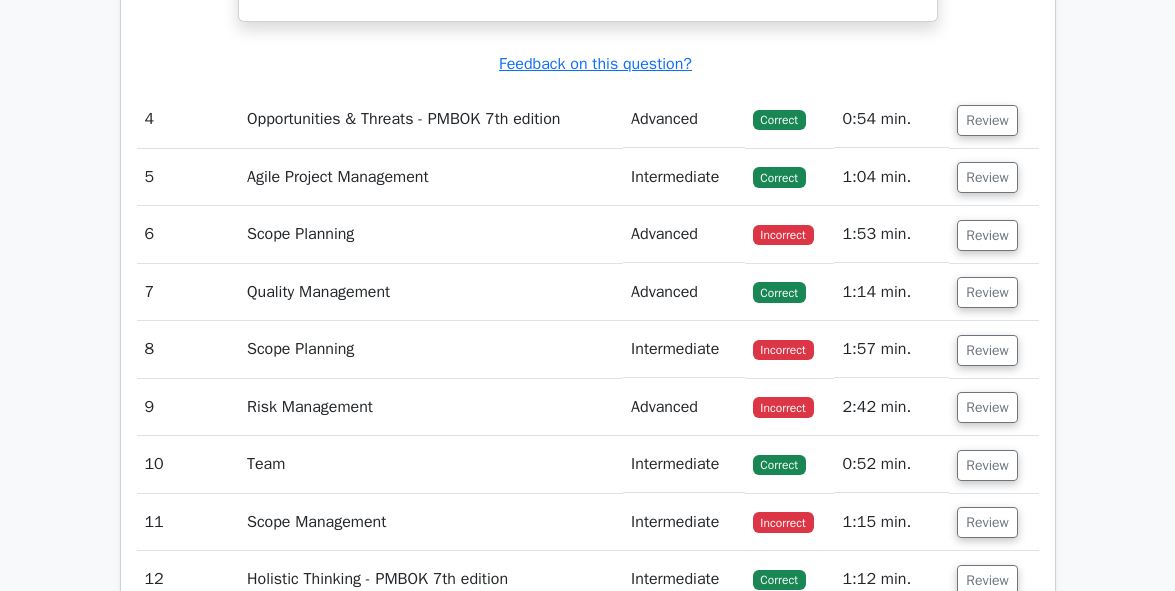 scroll, scrollTop: 5360, scrollLeft: 0, axis: vertical 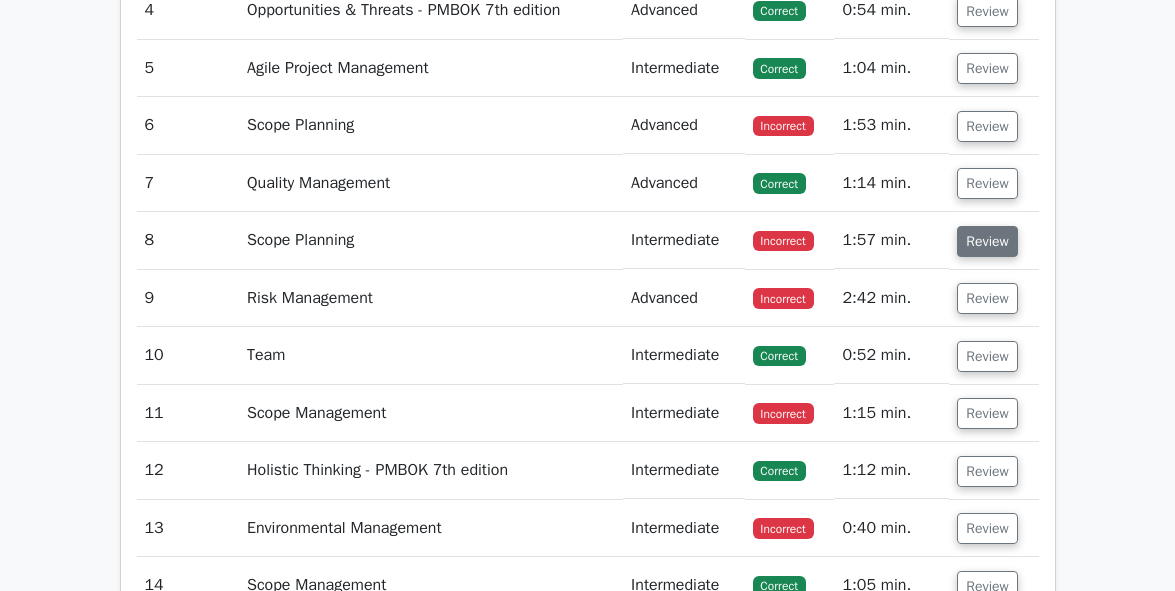 click on "Review" at bounding box center [987, 241] 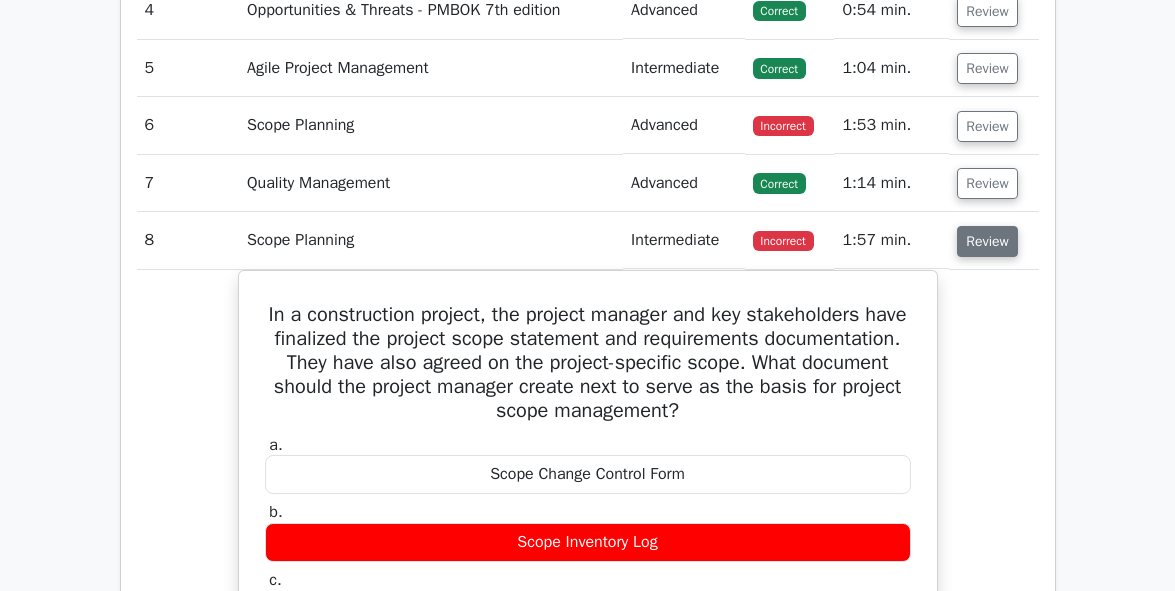 type 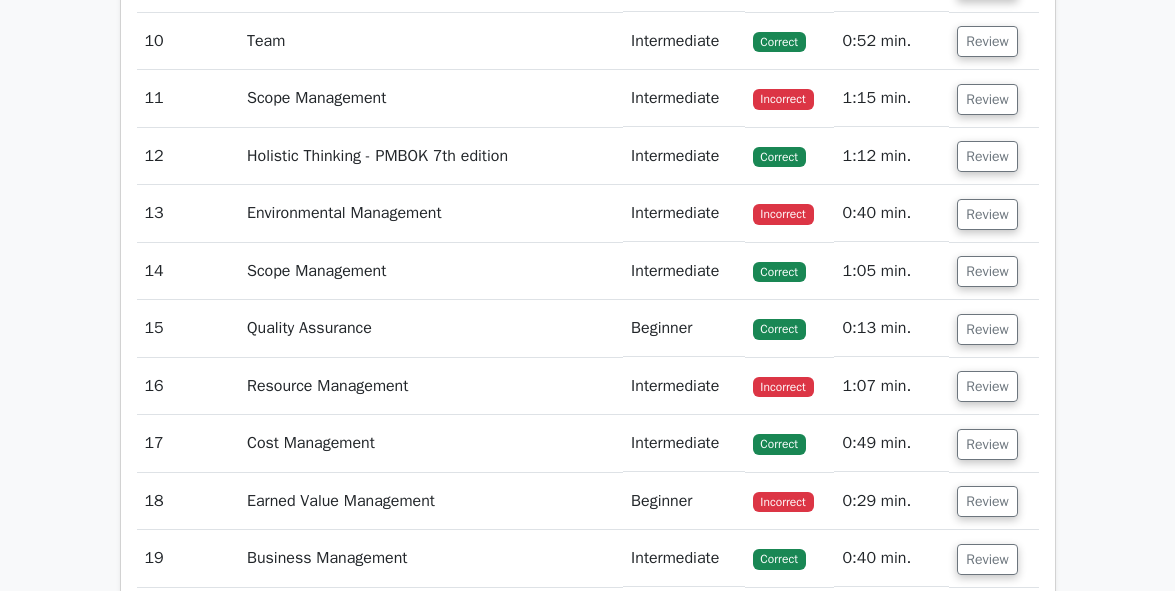 scroll, scrollTop: 6880, scrollLeft: 0, axis: vertical 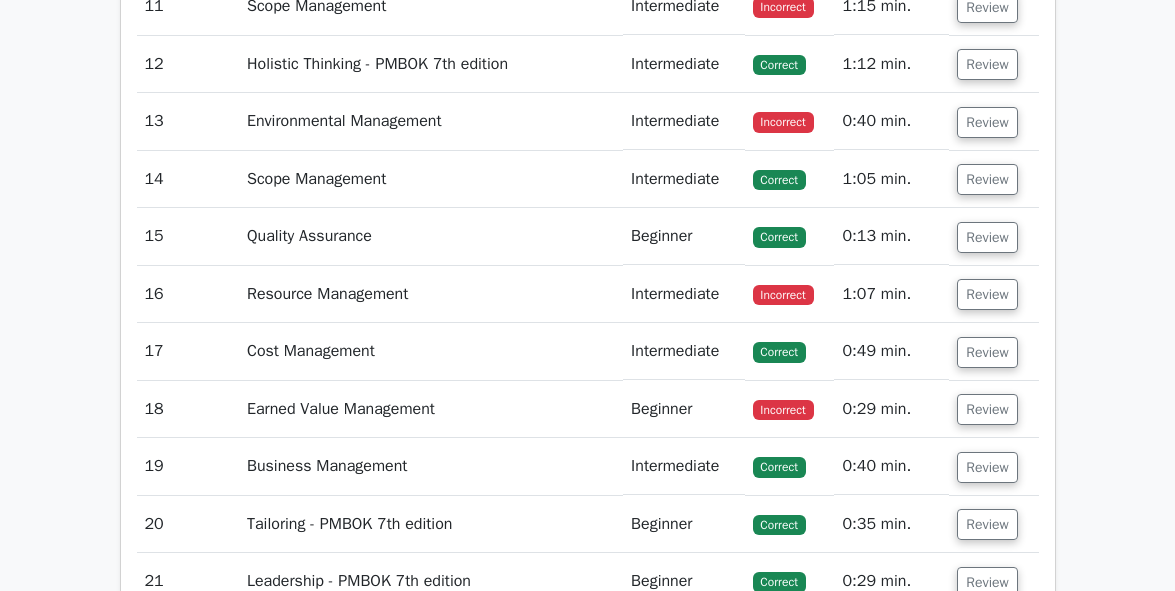 click on "Incorrect" at bounding box center [783, 295] 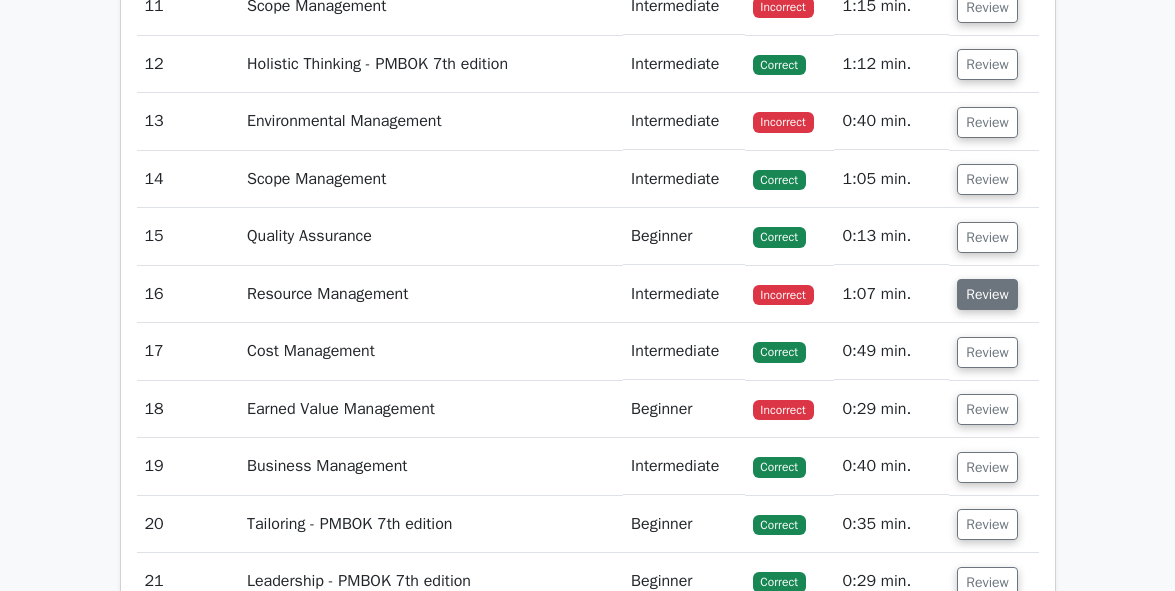 click on "Review" at bounding box center (987, 294) 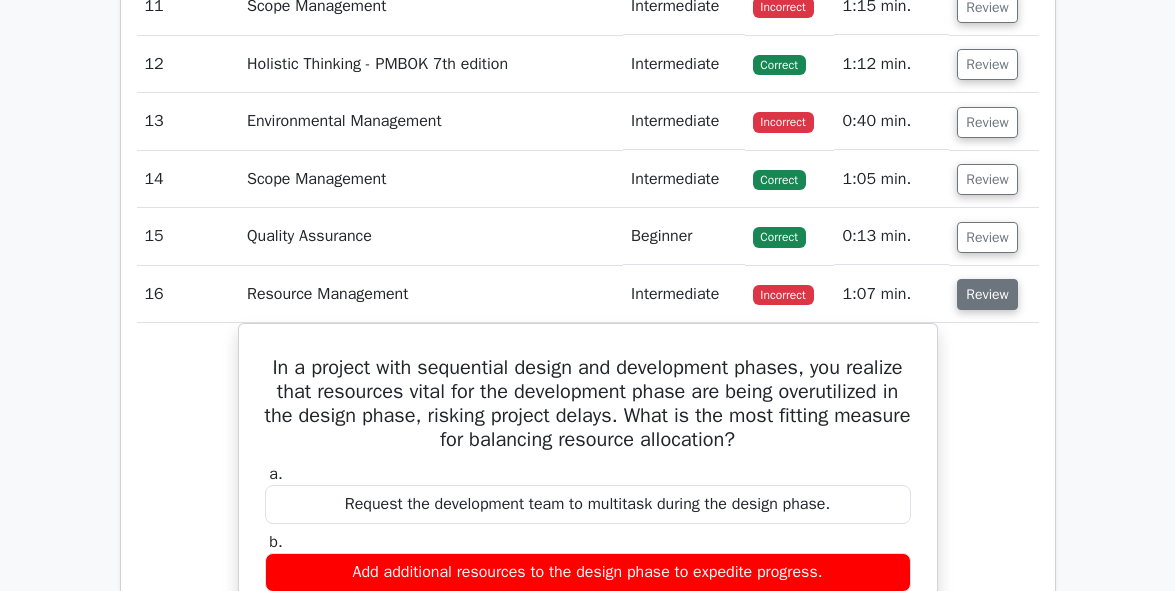 type 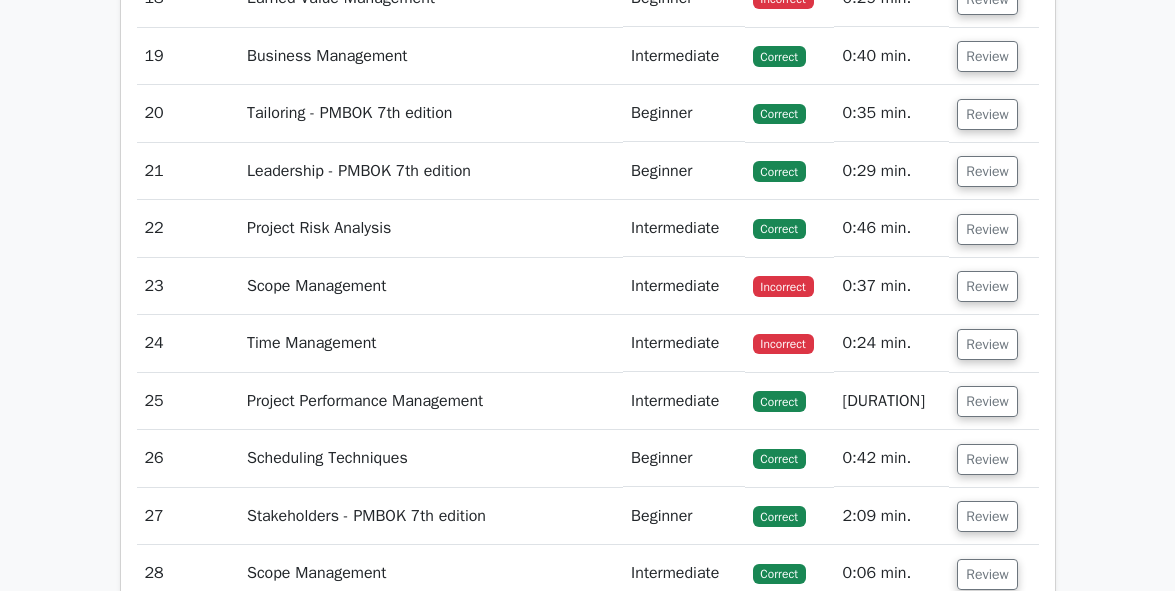 scroll, scrollTop: 8320, scrollLeft: 0, axis: vertical 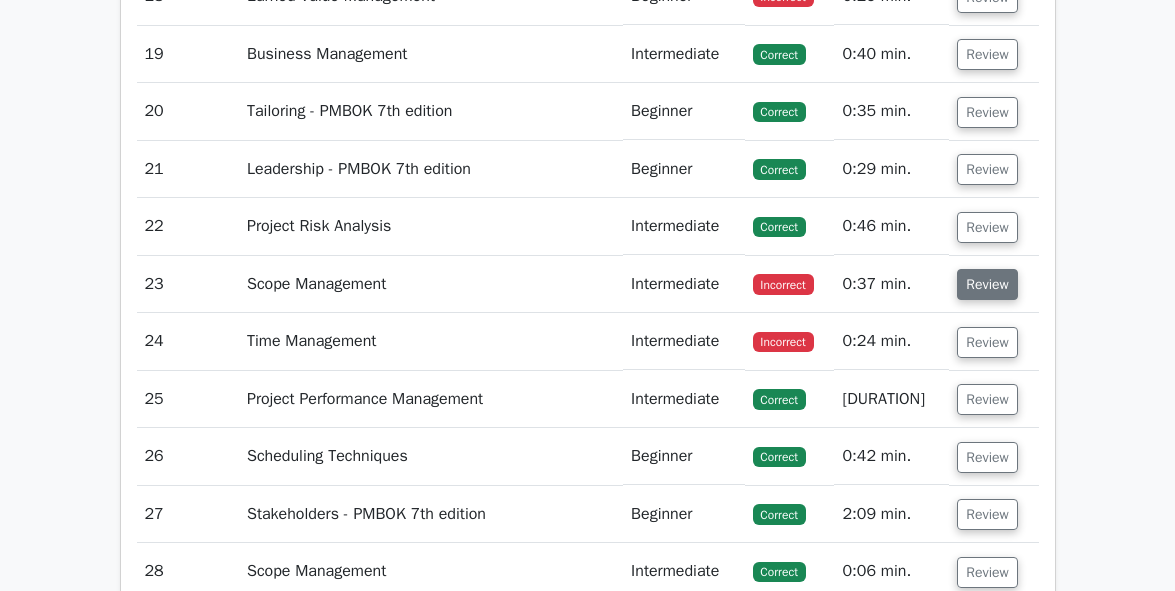 click on "Review" at bounding box center (987, 284) 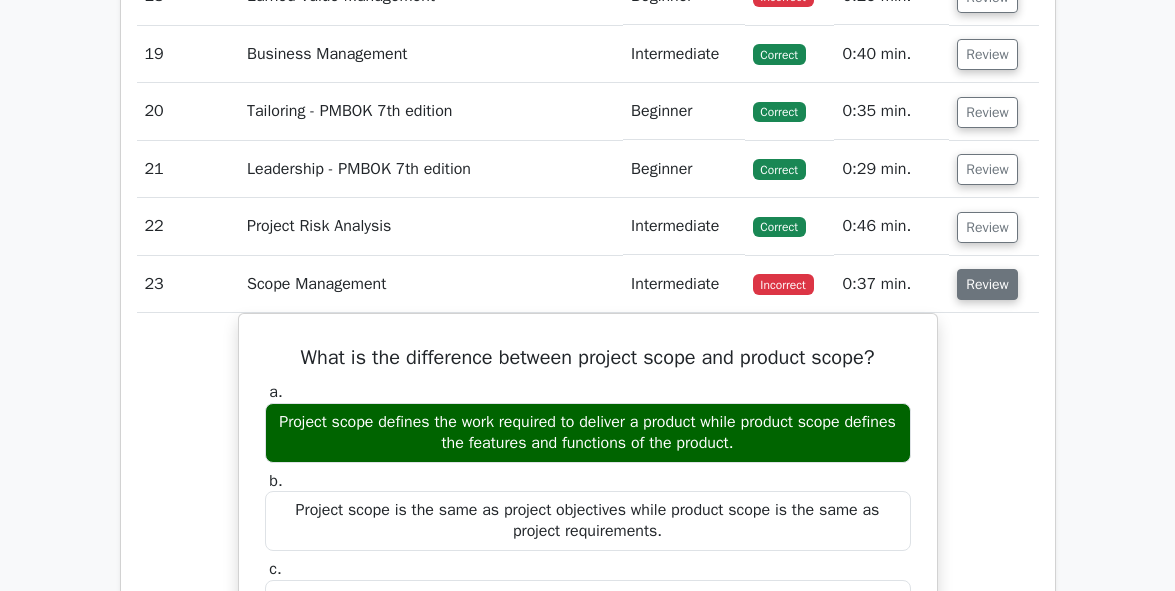 type 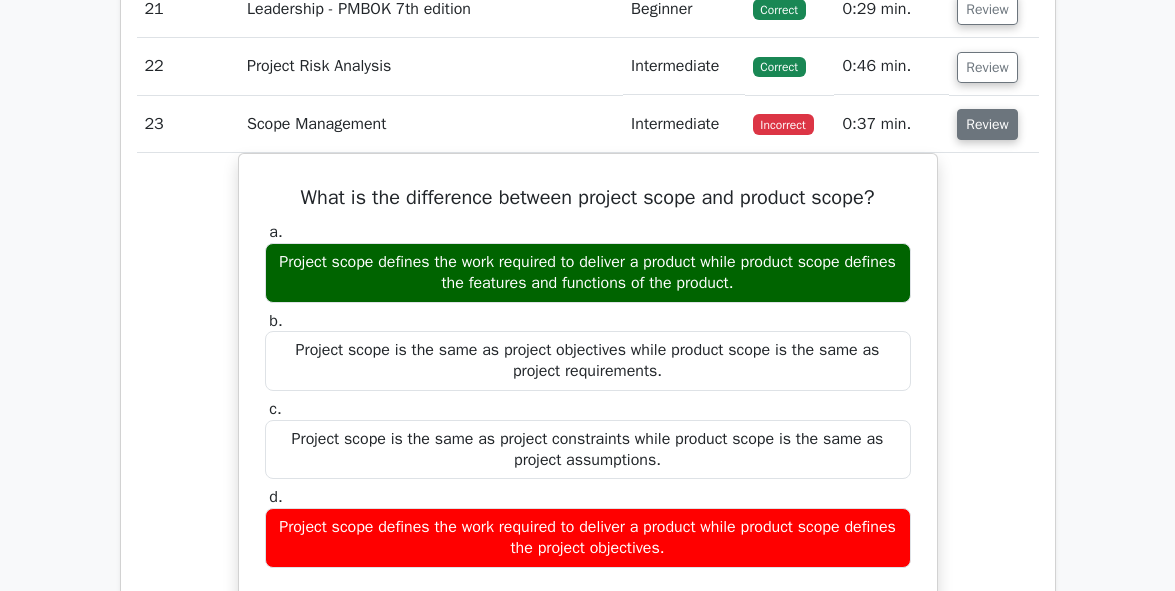 scroll, scrollTop: 8520, scrollLeft: 0, axis: vertical 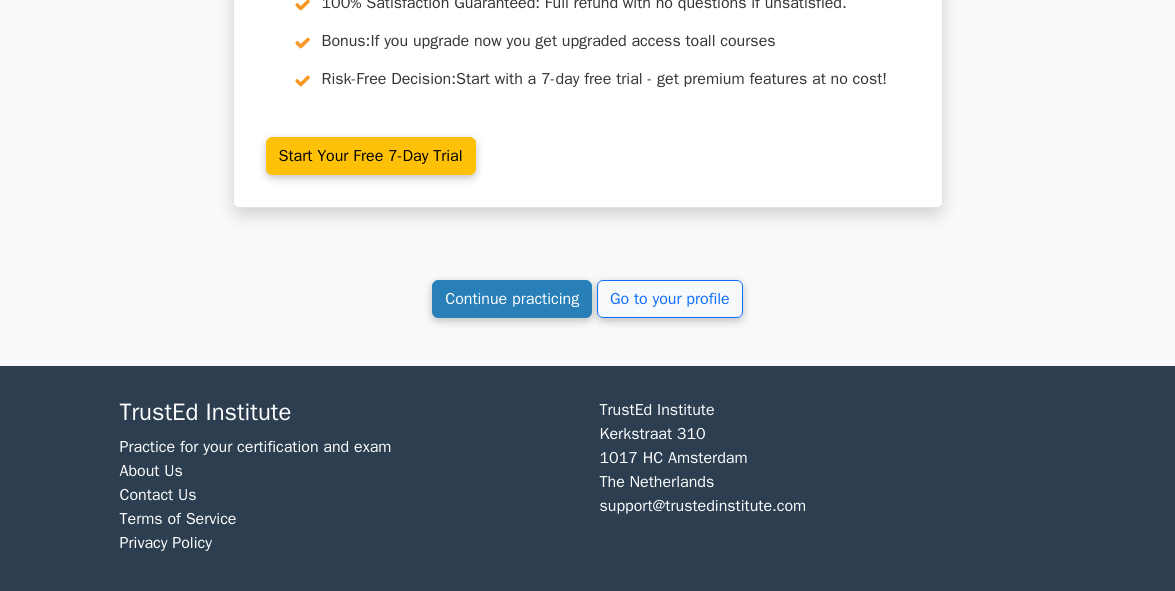 click on "Continue practicing" at bounding box center [512, 299] 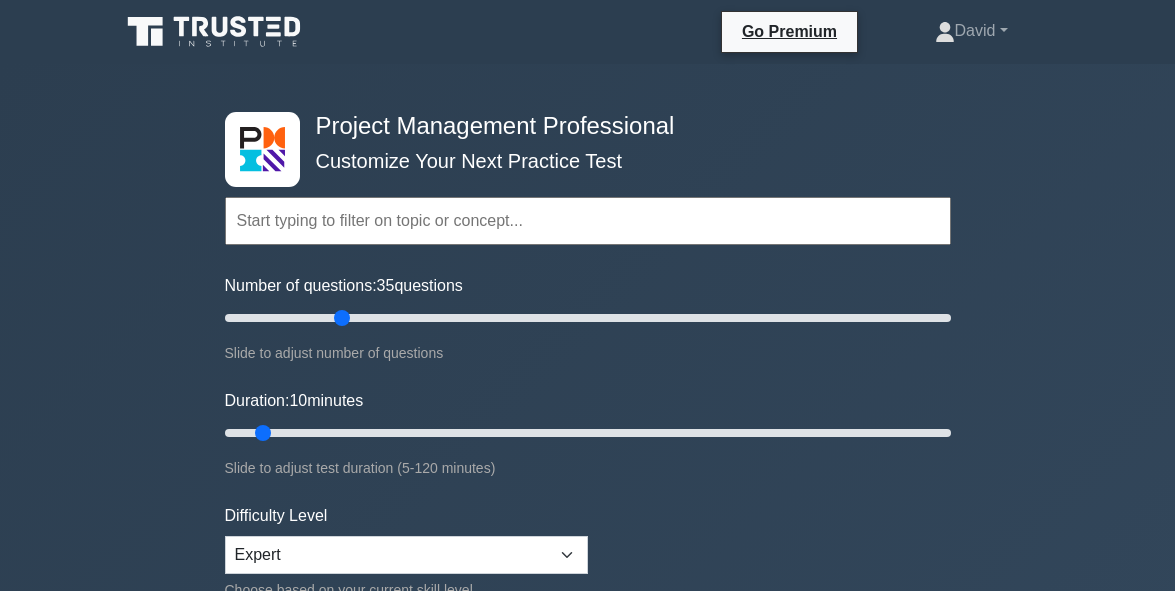 scroll, scrollTop: 0, scrollLeft: 0, axis: both 